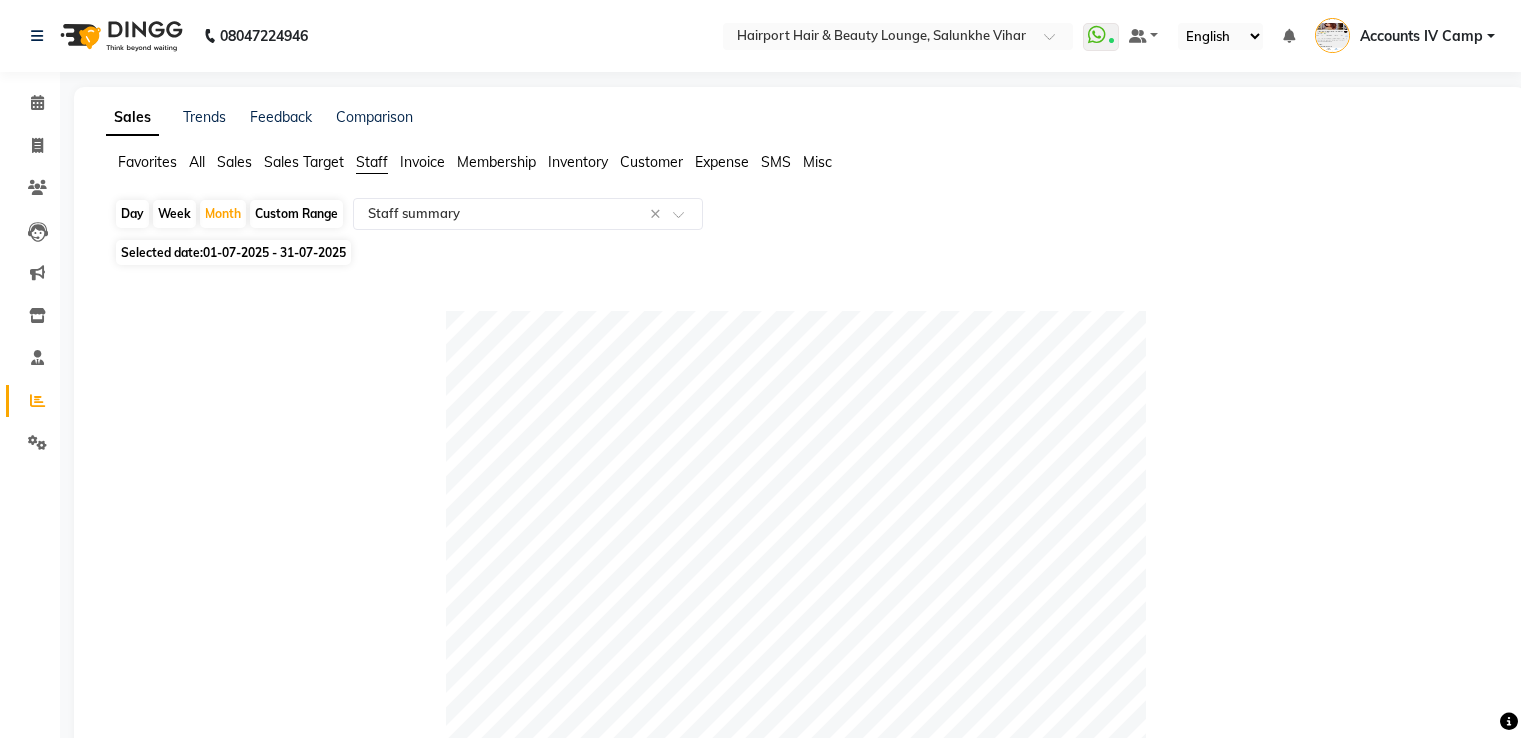 select on "full_report" 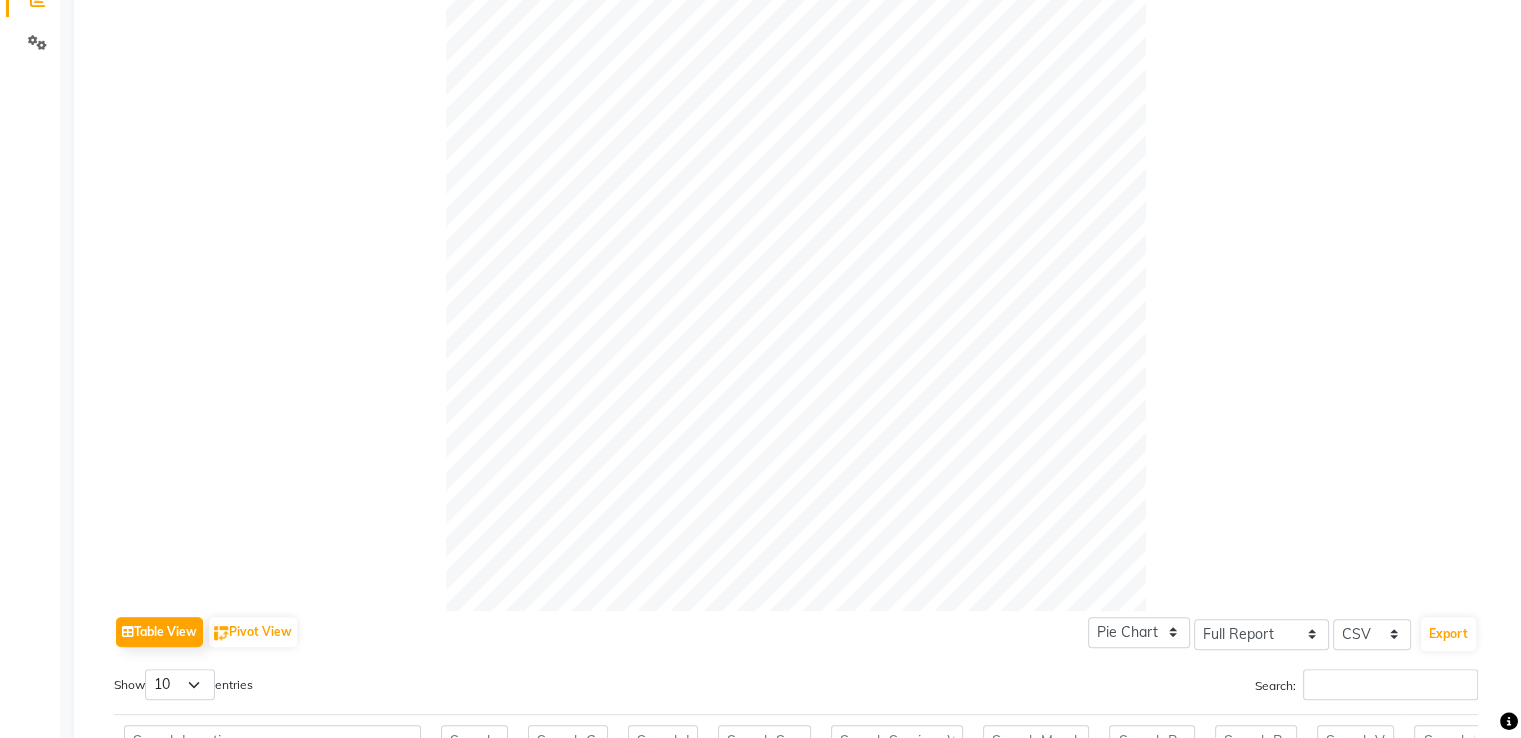 scroll, scrollTop: 0, scrollLeft: 0, axis: both 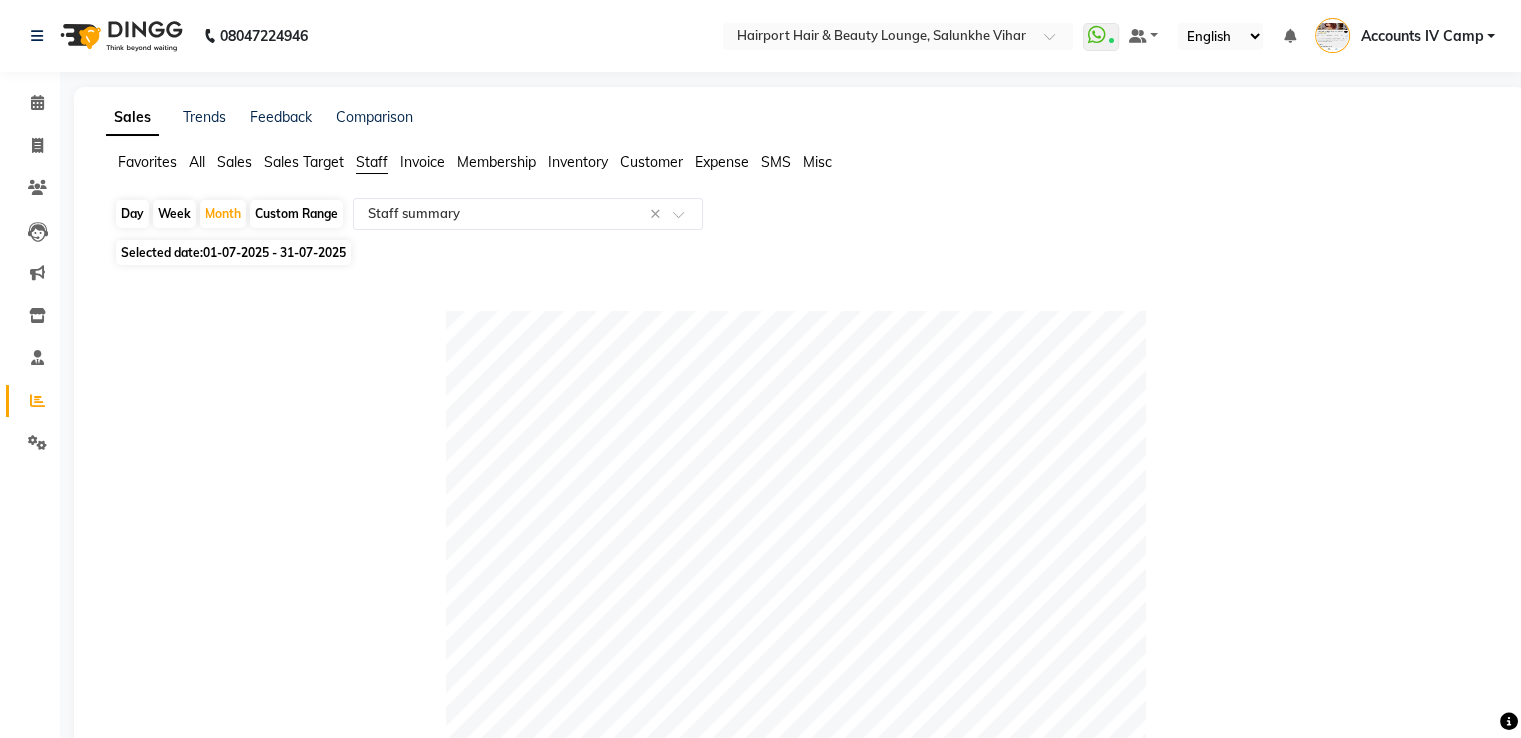 click on "Sales" 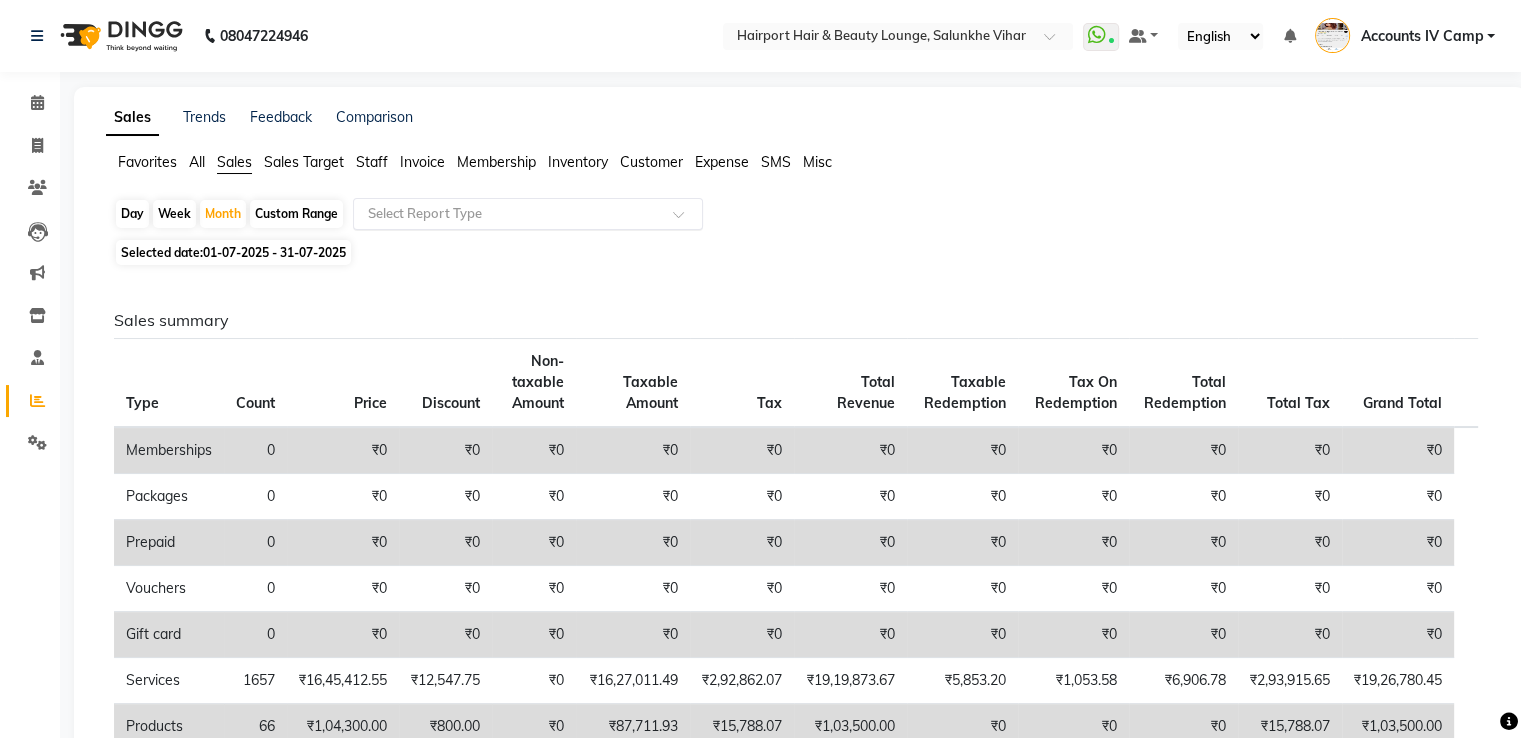 click 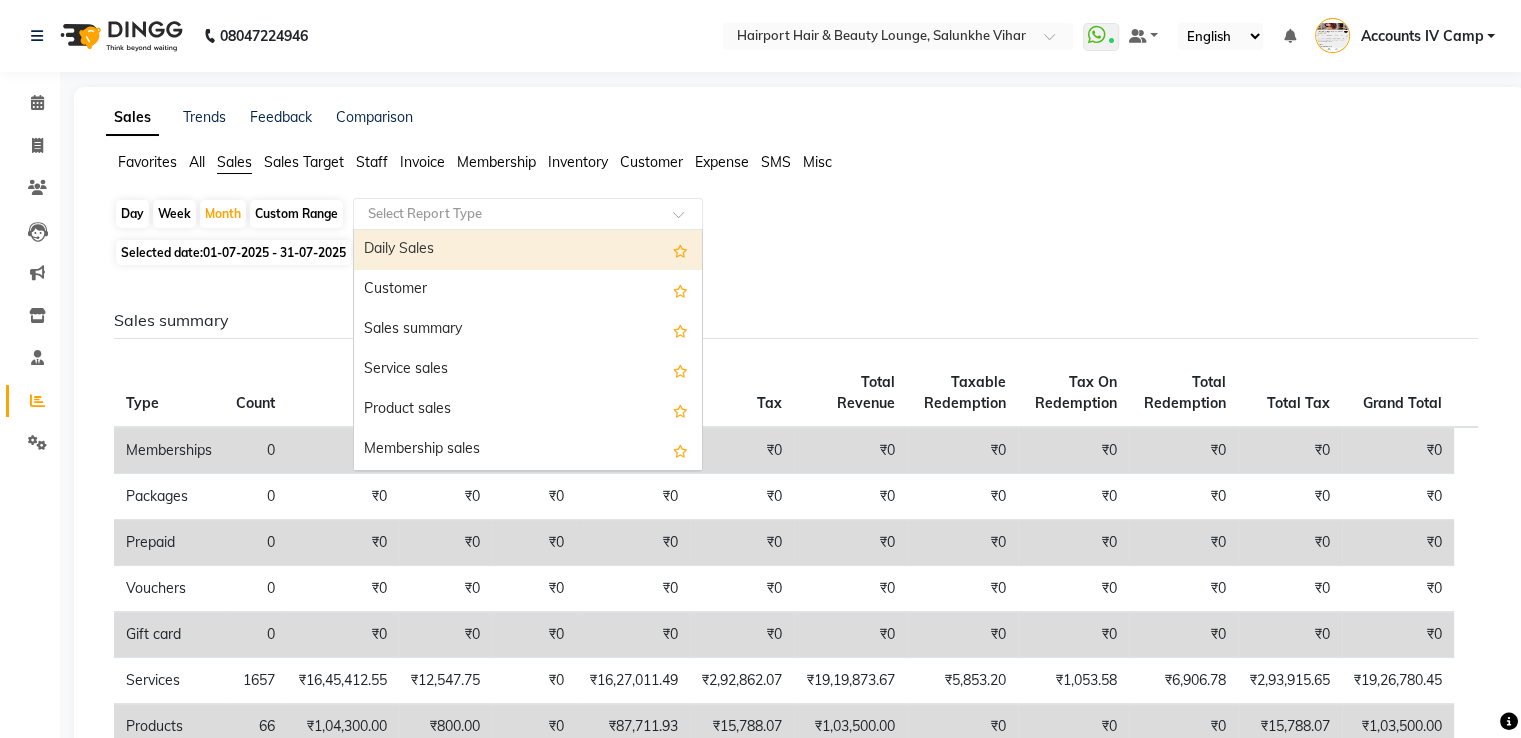 click on "Daily Sales" at bounding box center (528, 250) 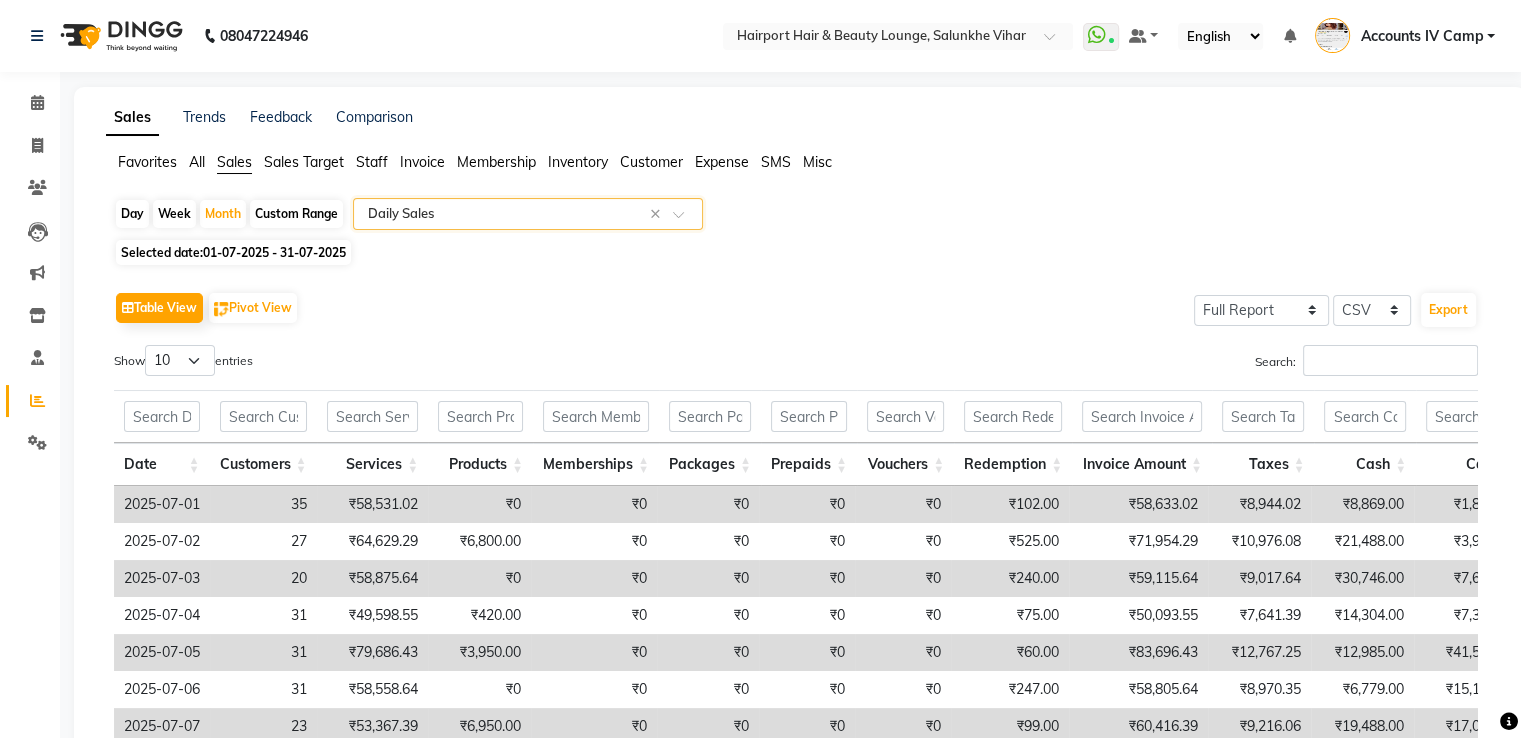 click 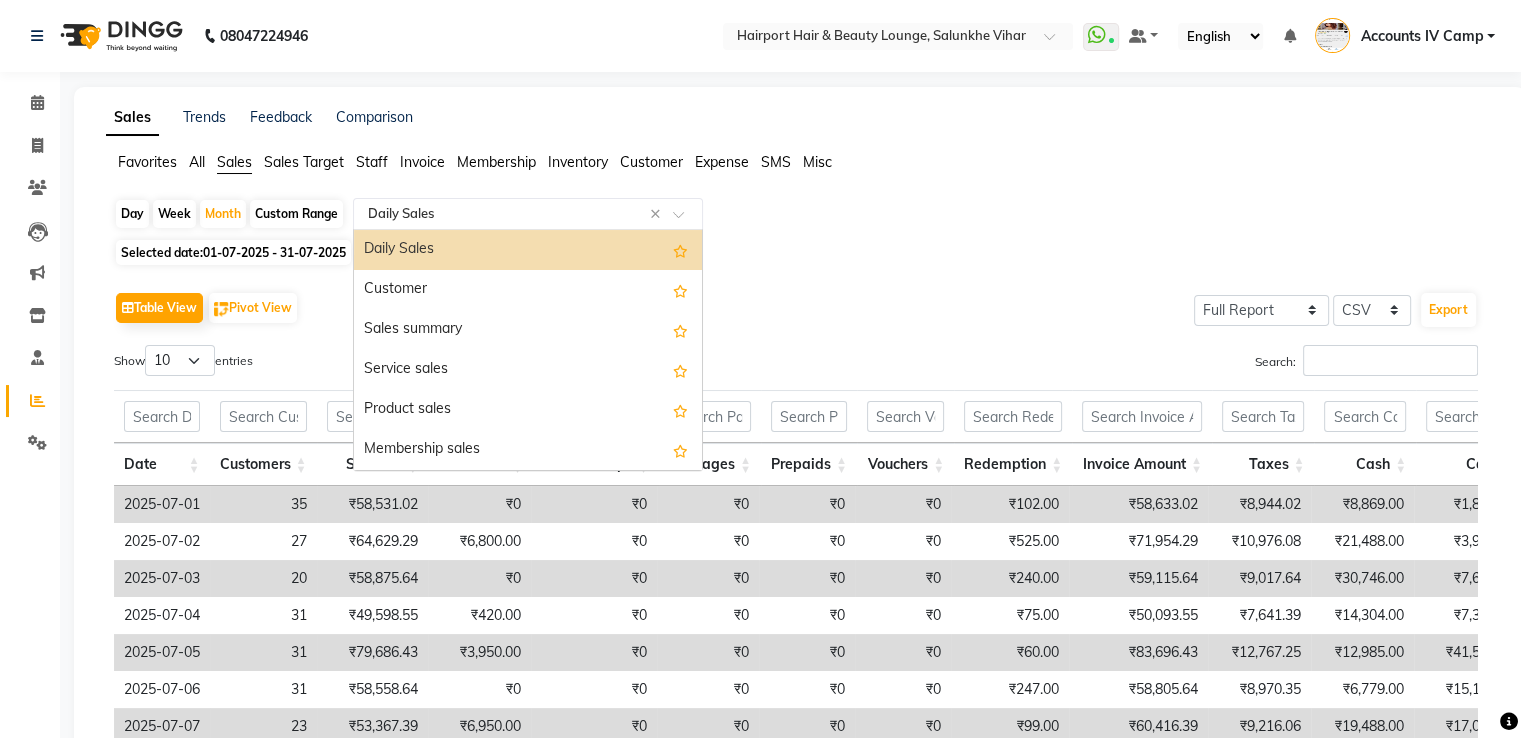 click on "Daily Sales" at bounding box center (528, 250) 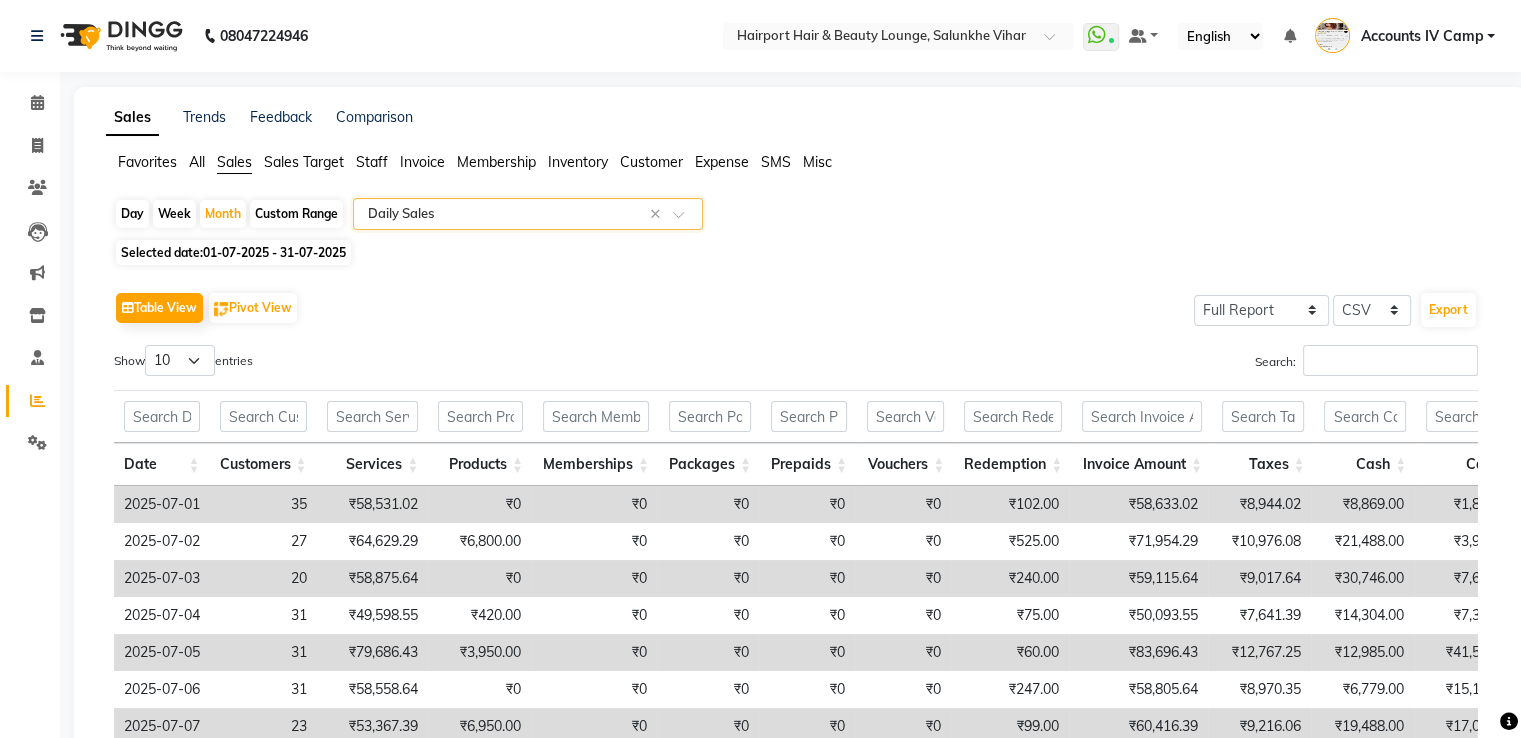 click 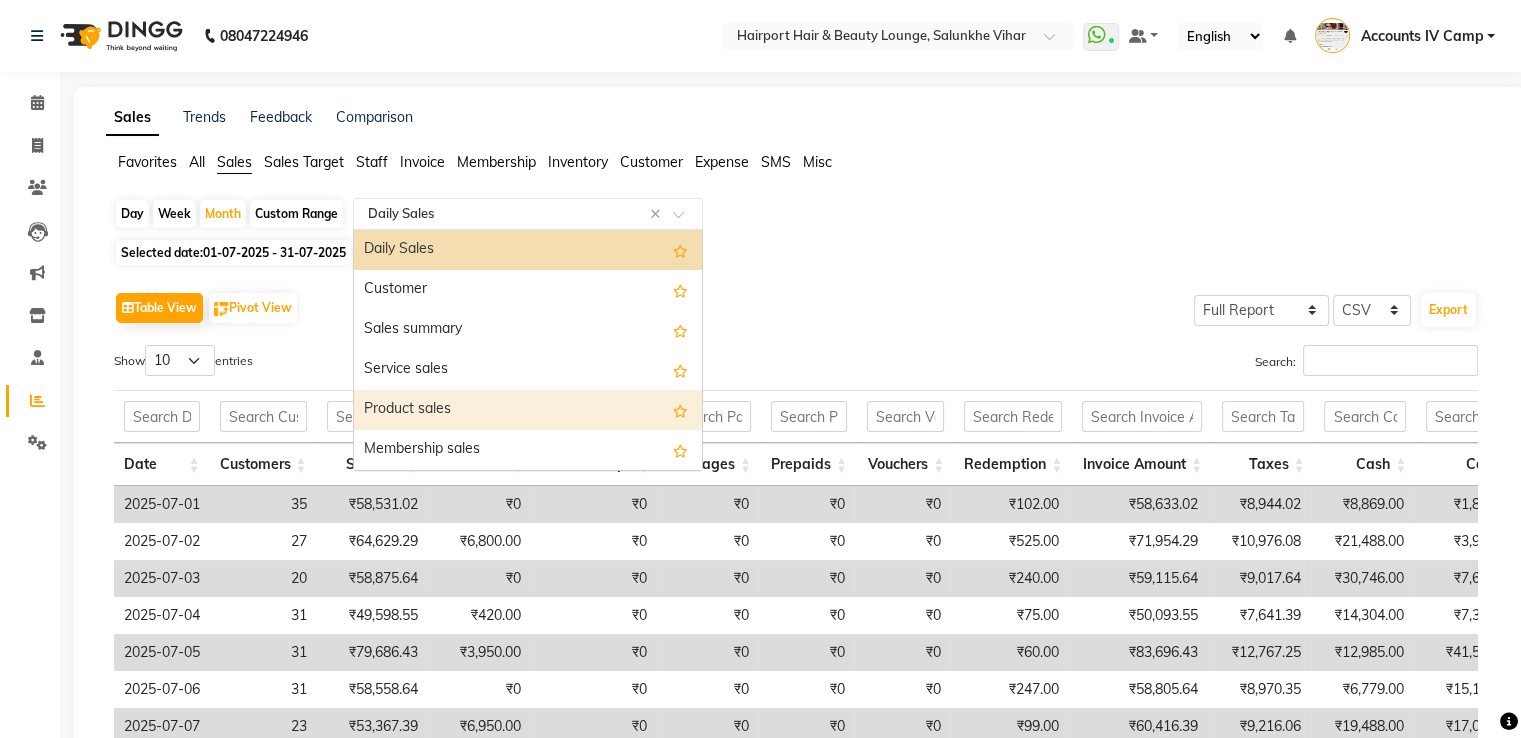 click on "Product sales" at bounding box center [528, 410] 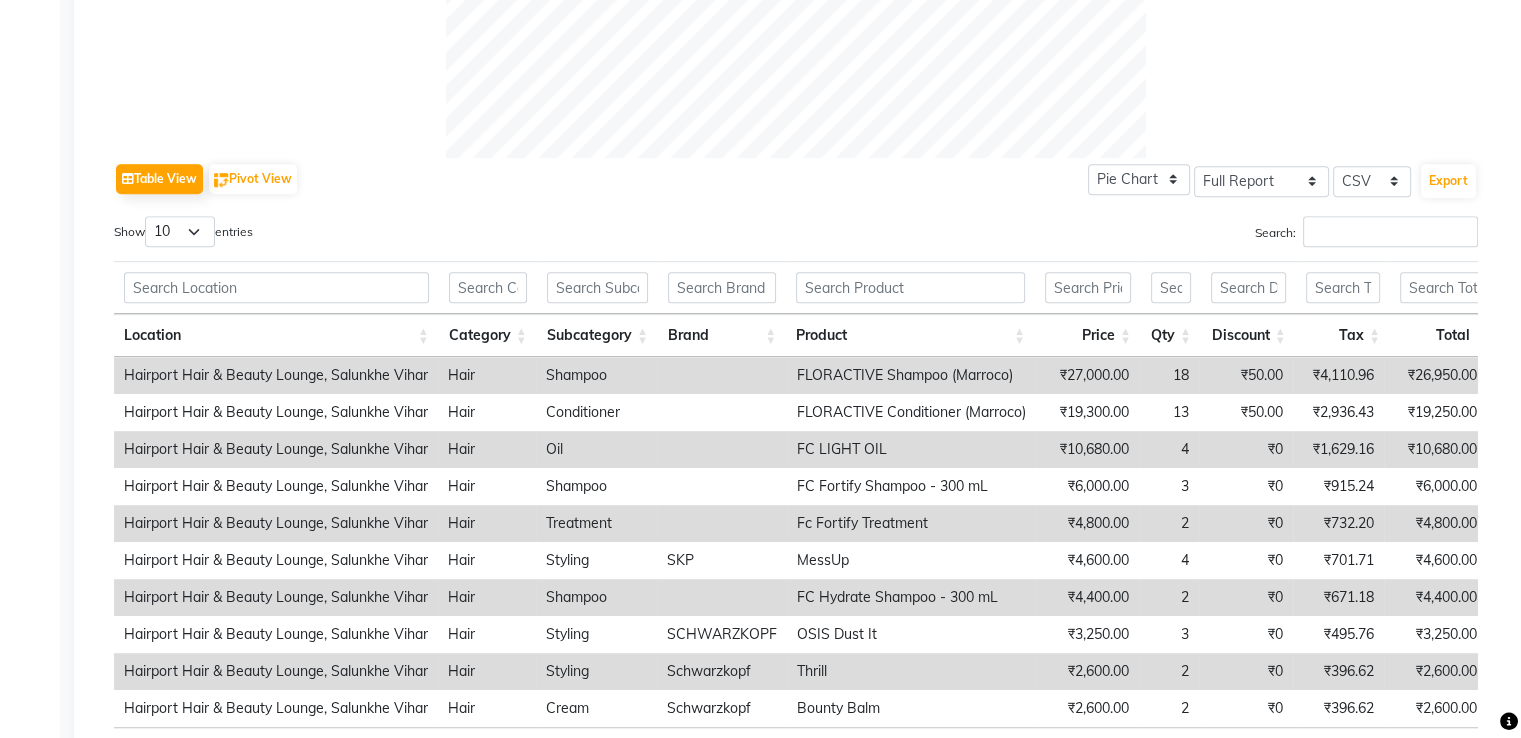 scroll, scrollTop: 1022, scrollLeft: 0, axis: vertical 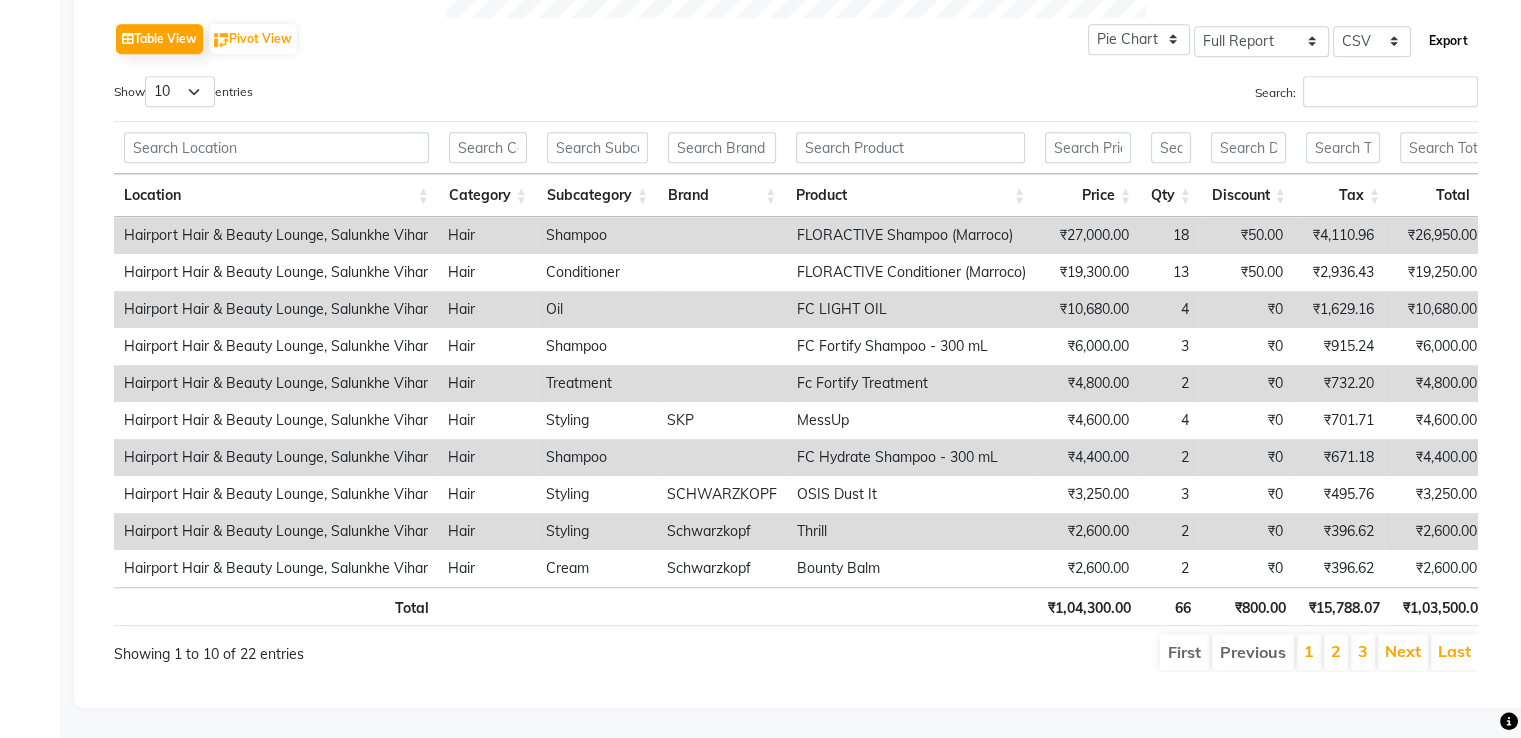 click on "Export" 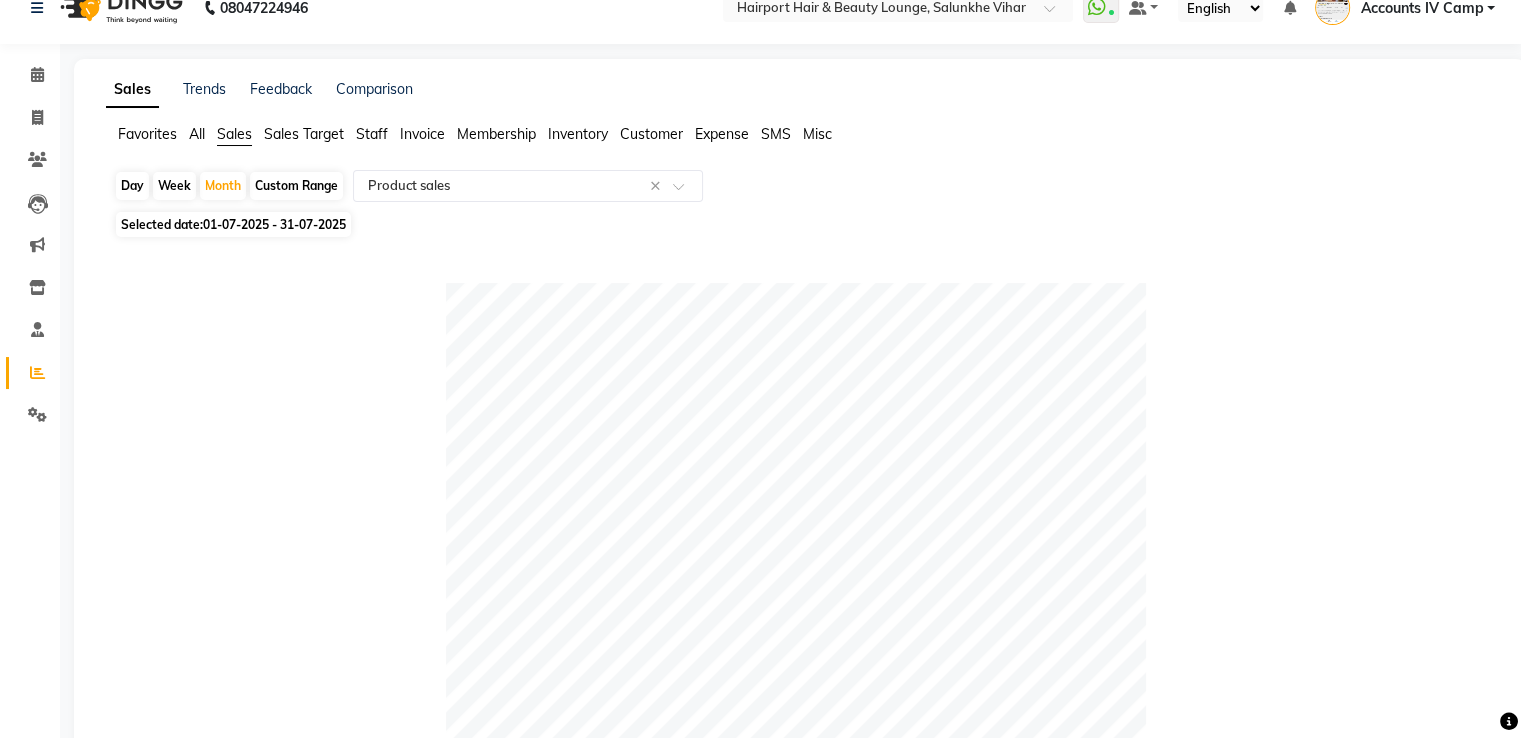 scroll, scrollTop: 22, scrollLeft: 0, axis: vertical 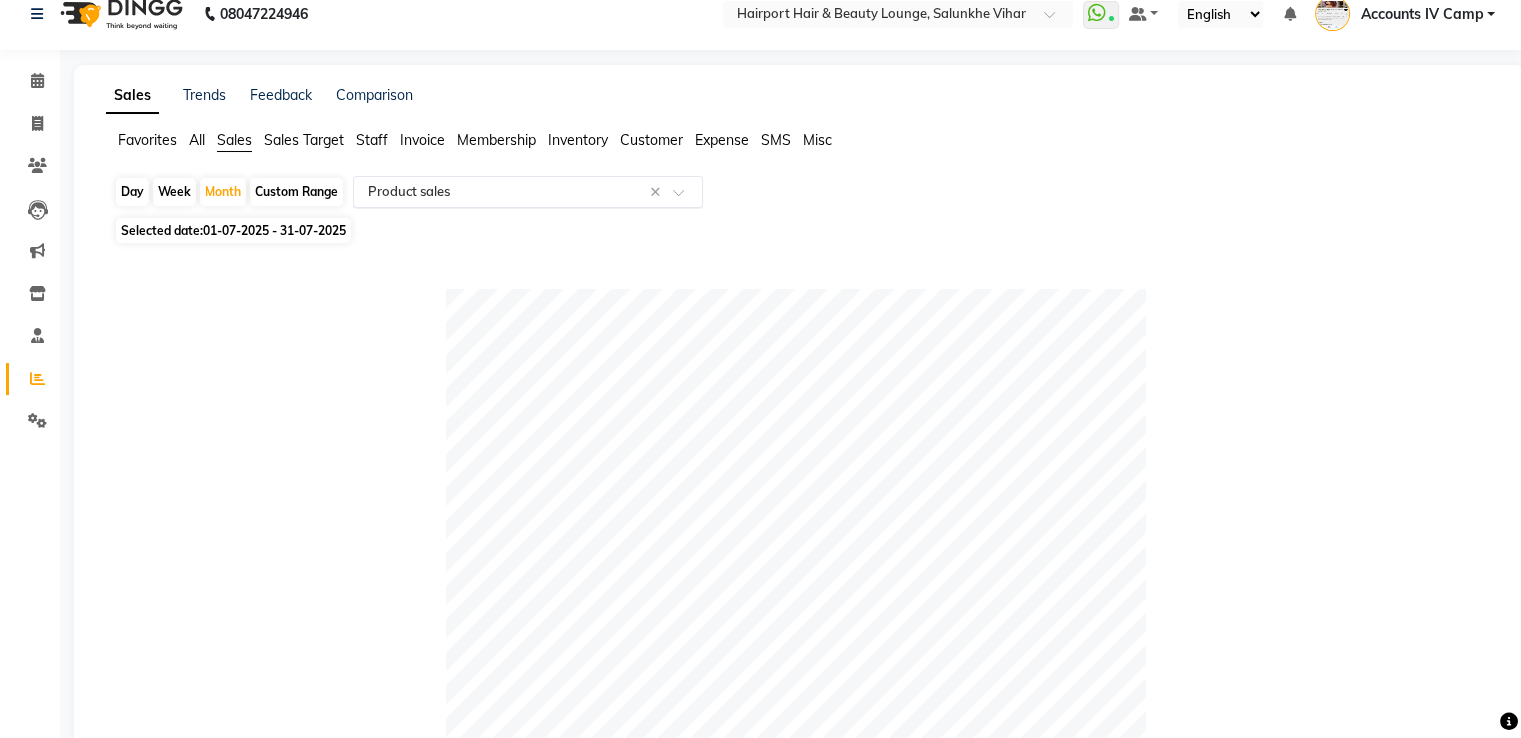 click 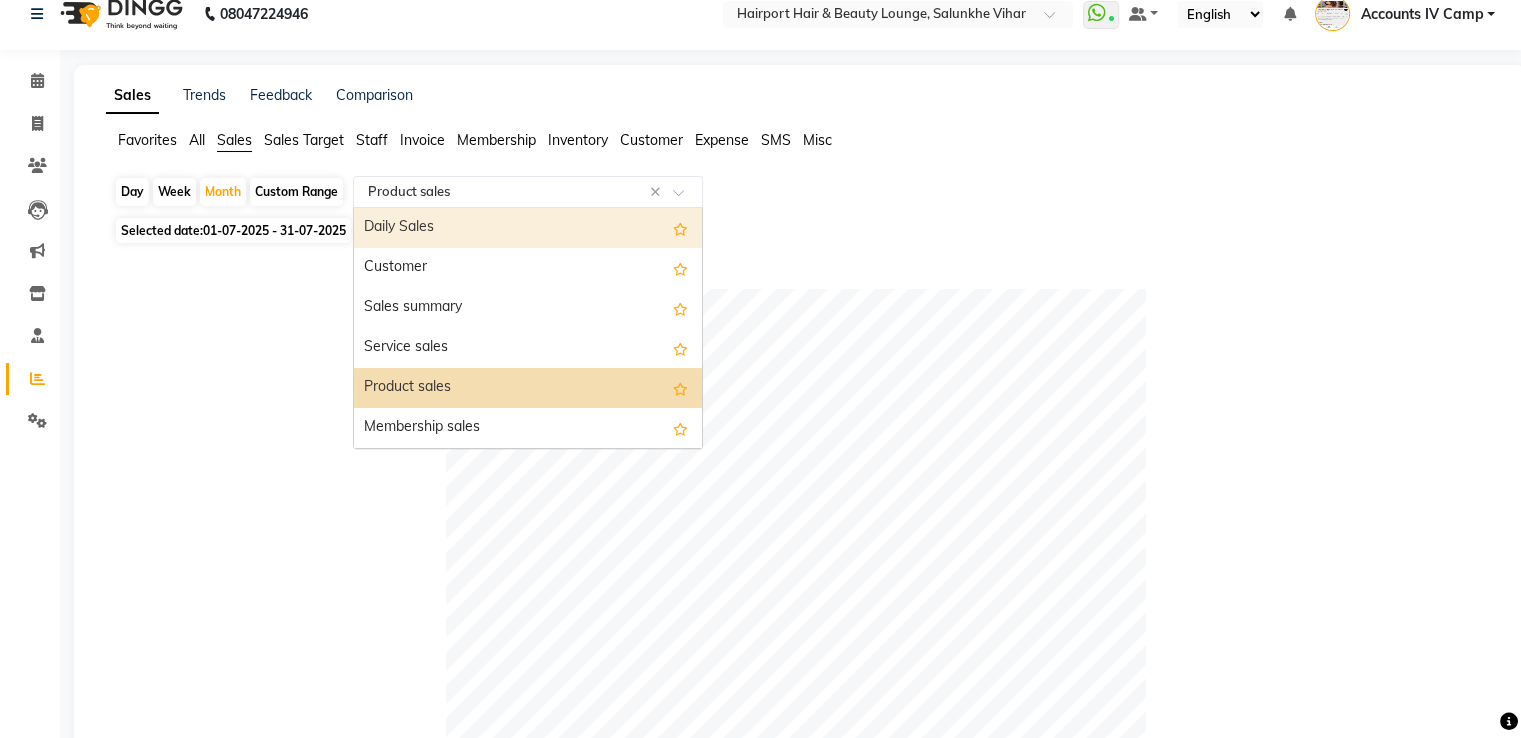 click on "Staff" 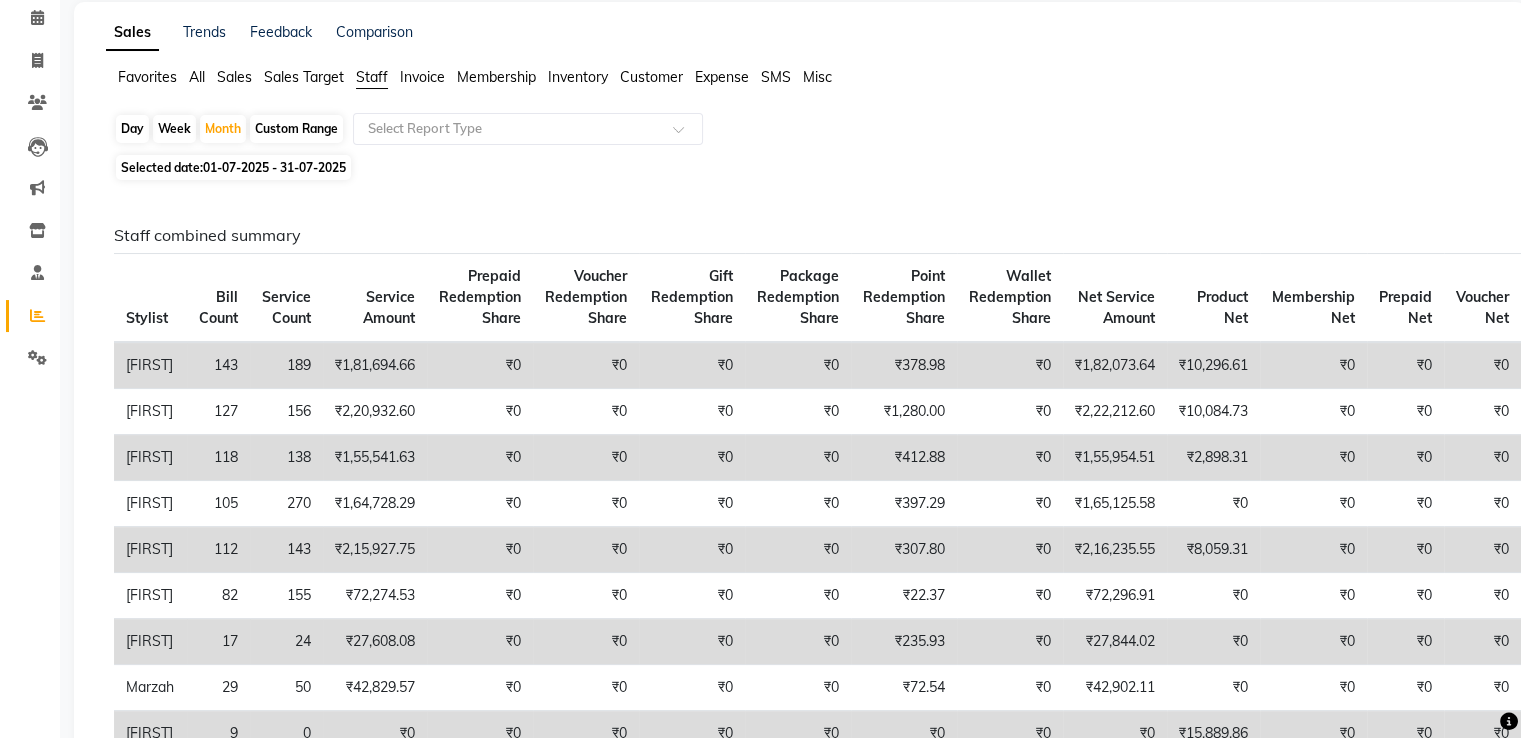 scroll, scrollTop: 0, scrollLeft: 0, axis: both 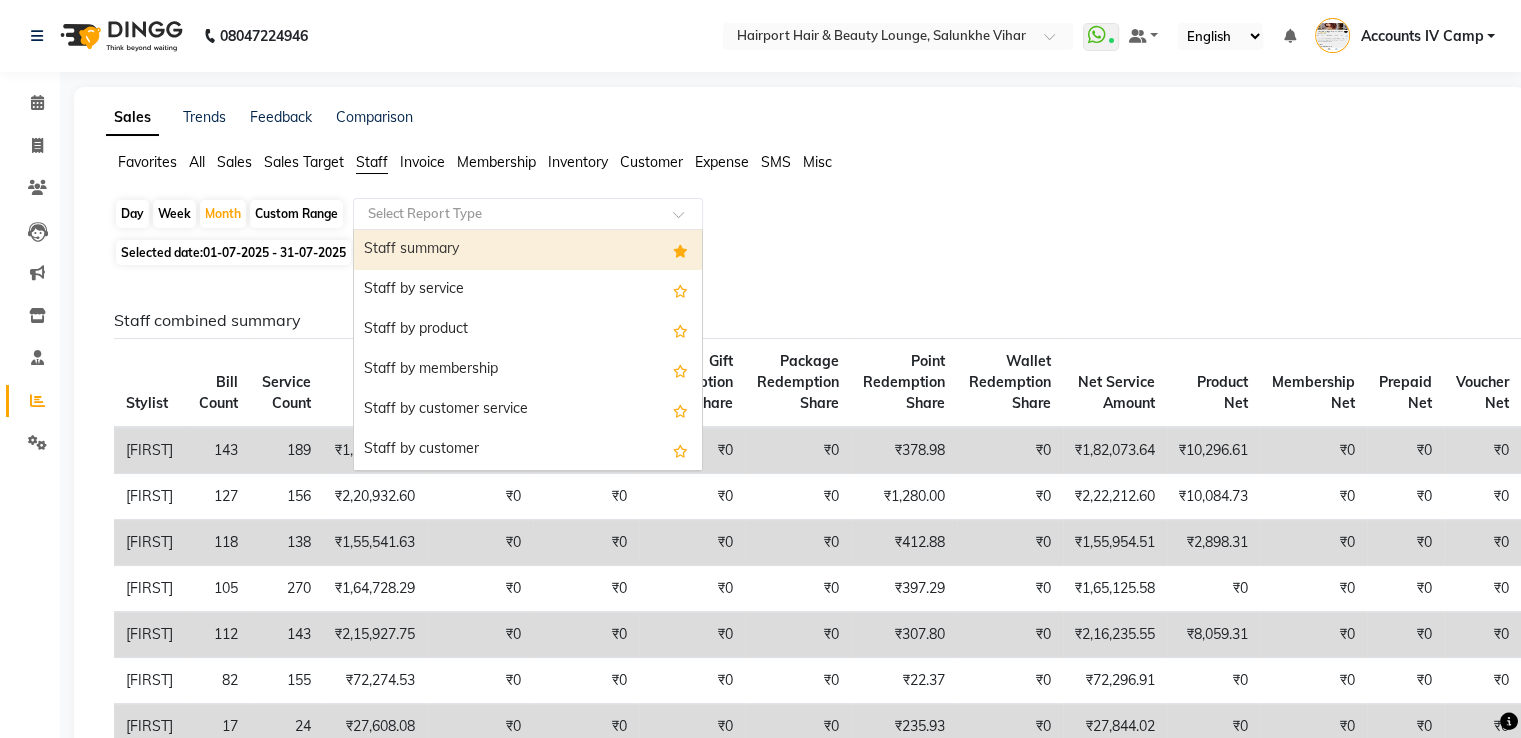 click 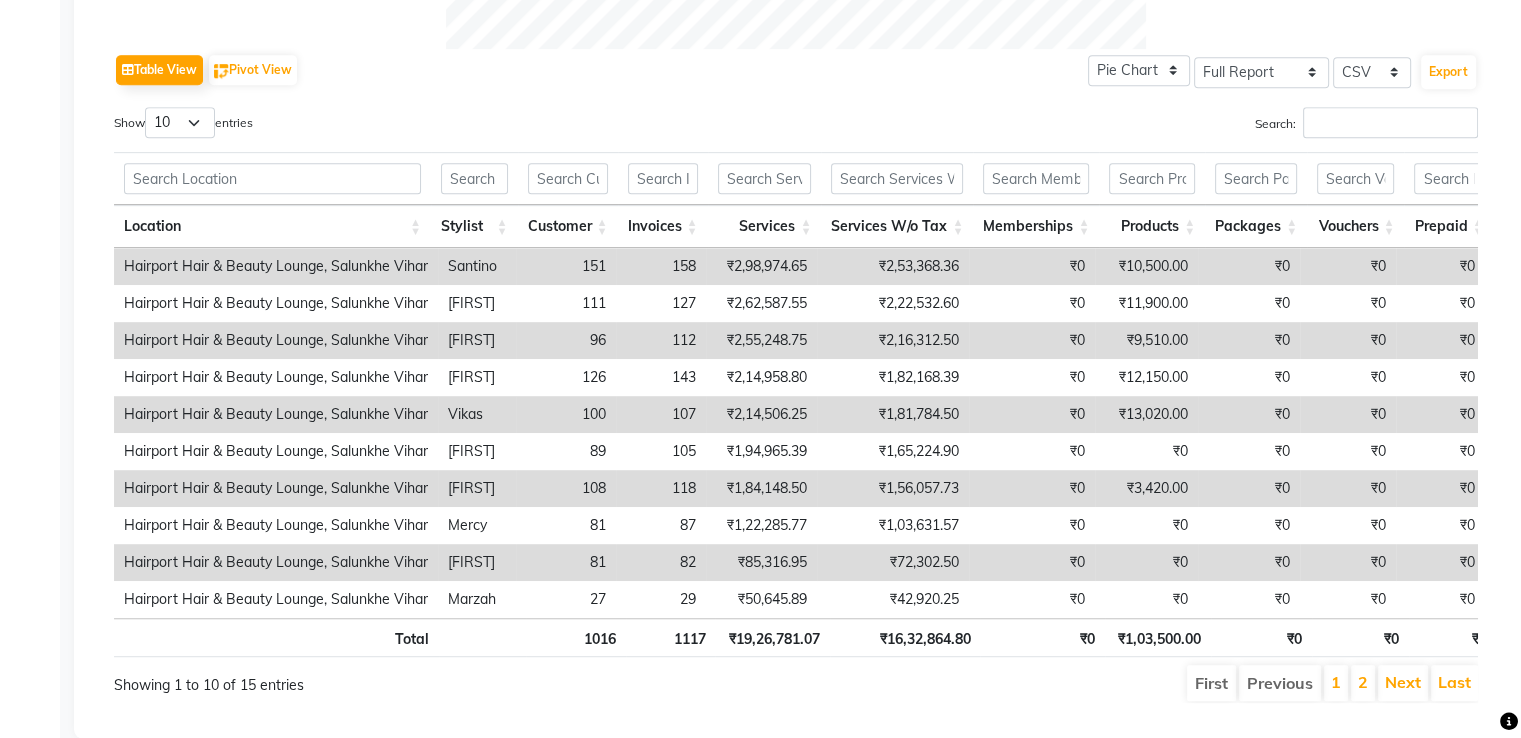 scroll, scrollTop: 822, scrollLeft: 0, axis: vertical 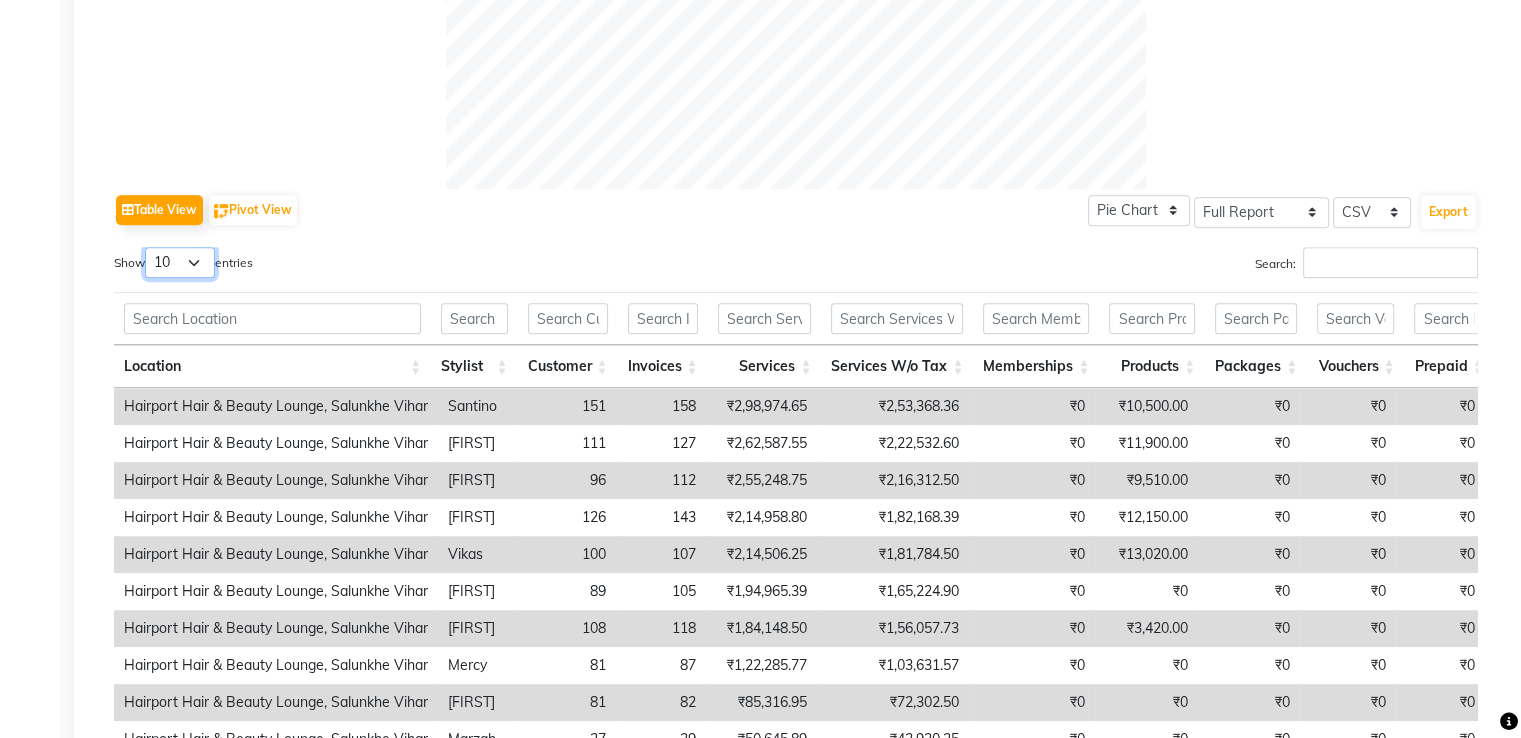 click on "10 25 50 100" at bounding box center [180, 262] 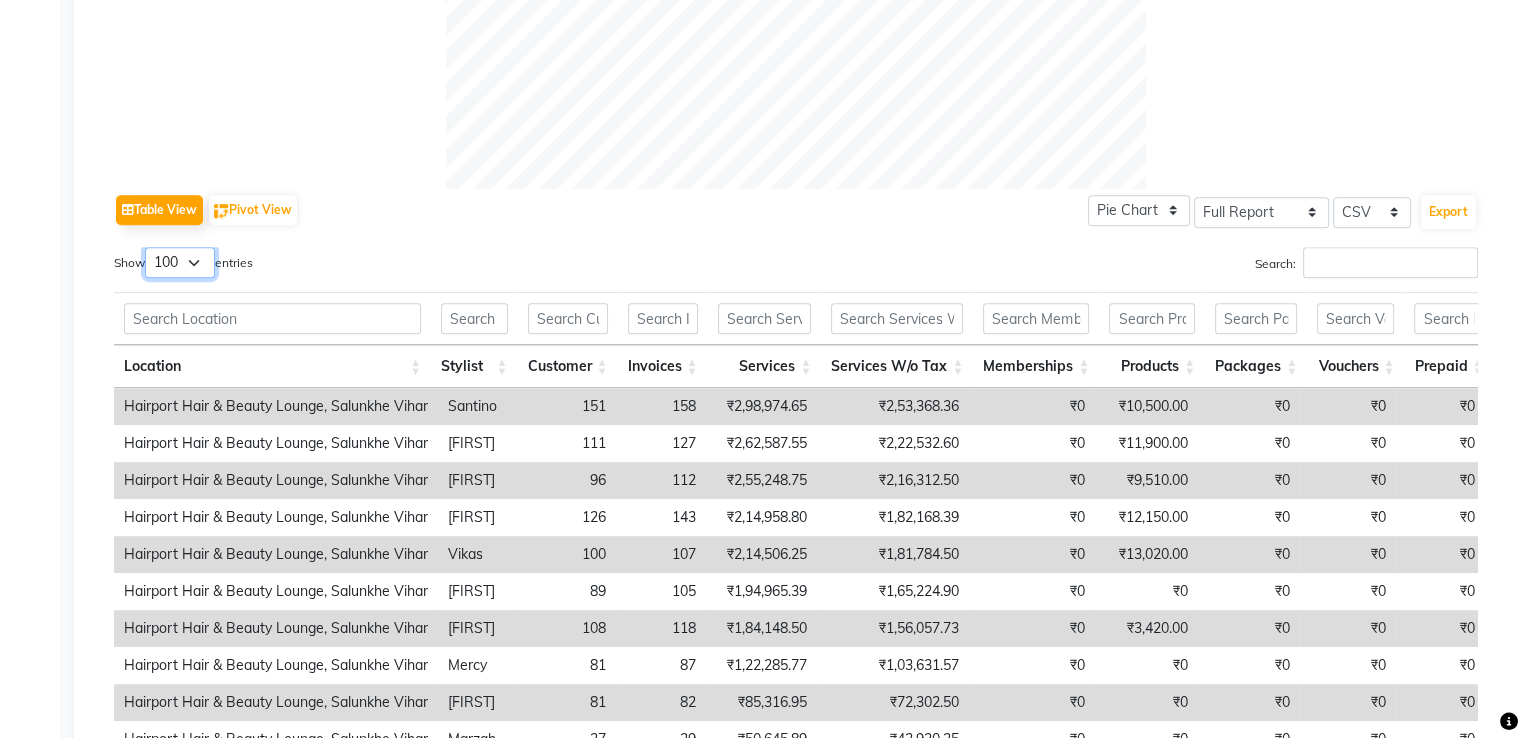click on "10 25 50 100" at bounding box center (180, 262) 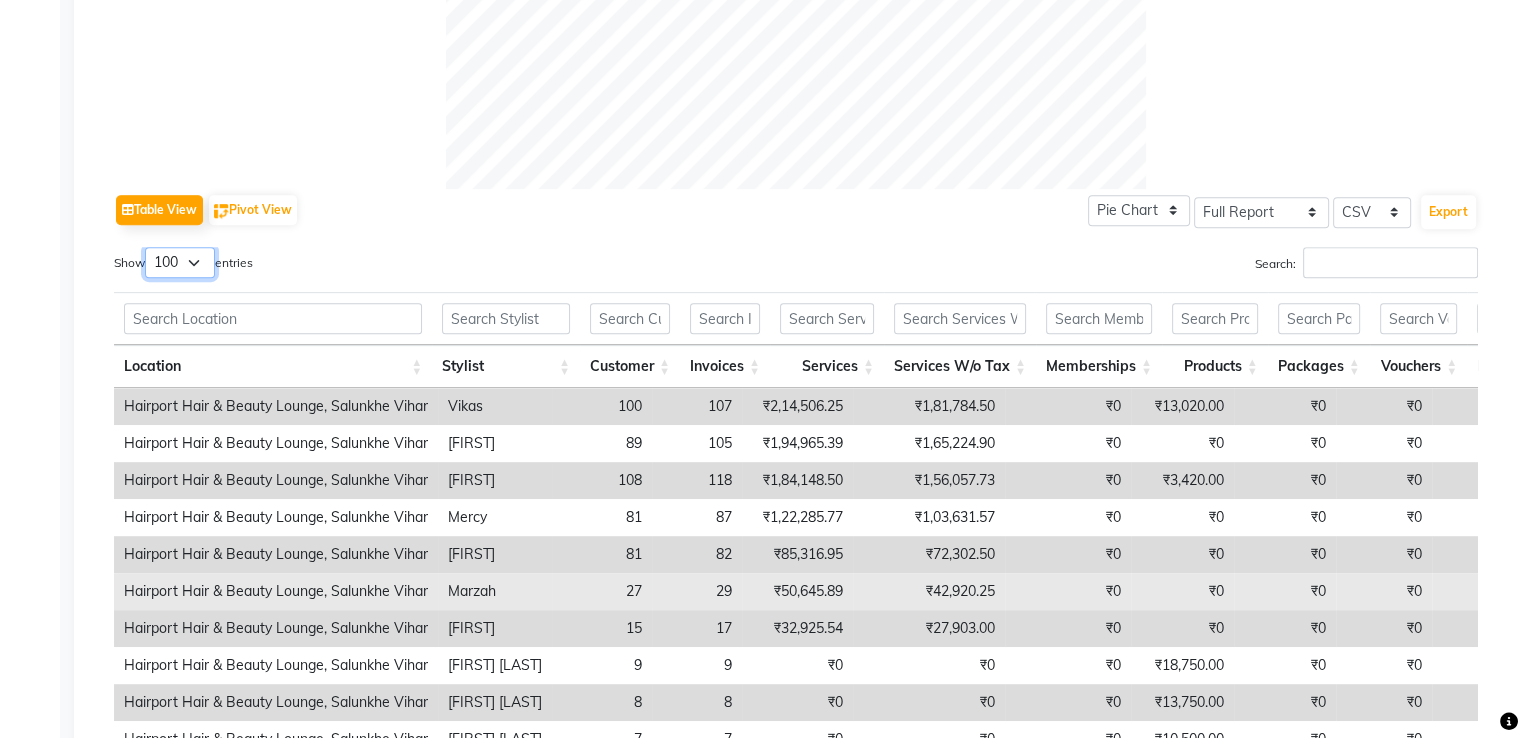 scroll, scrollTop: 170, scrollLeft: 0, axis: vertical 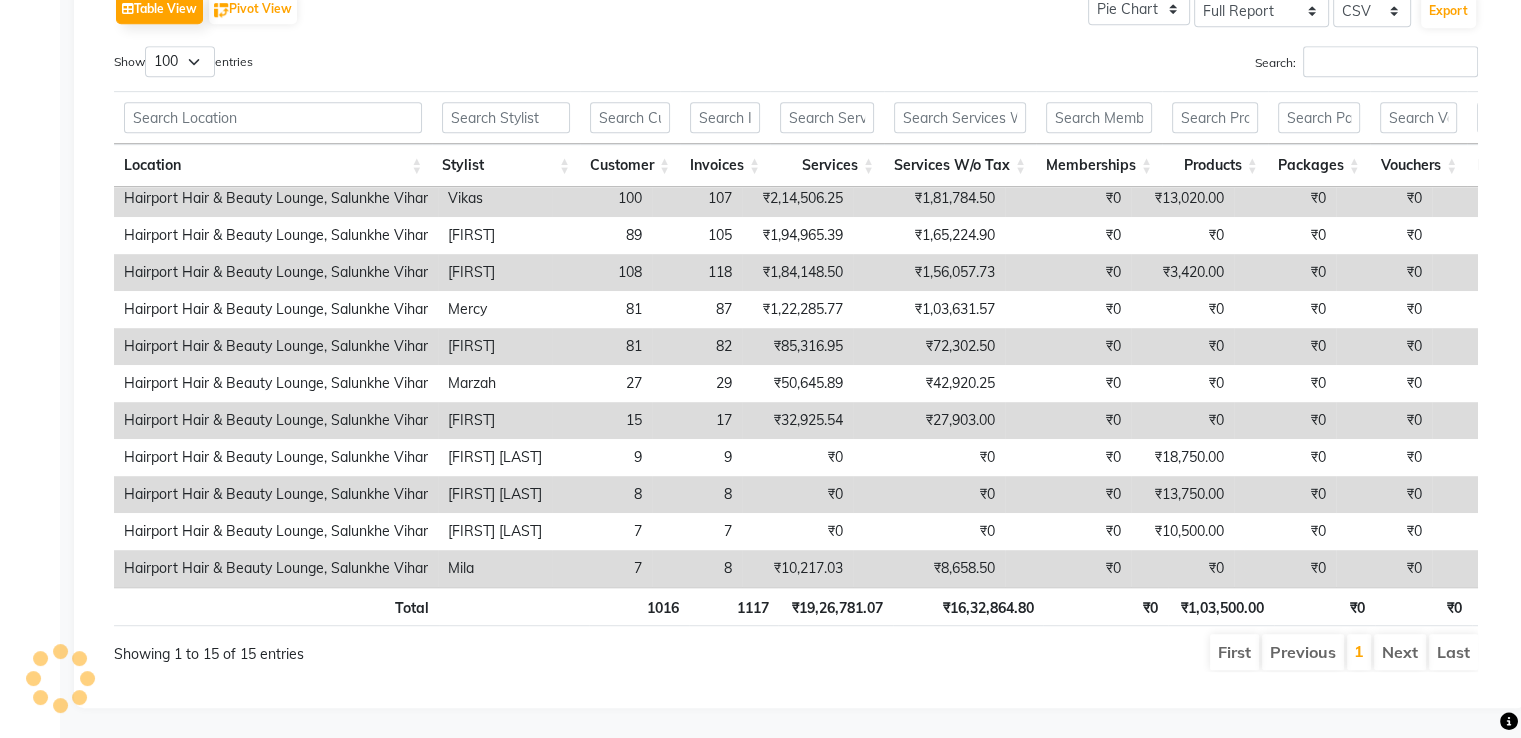 click on "Next" at bounding box center [1400, 652] 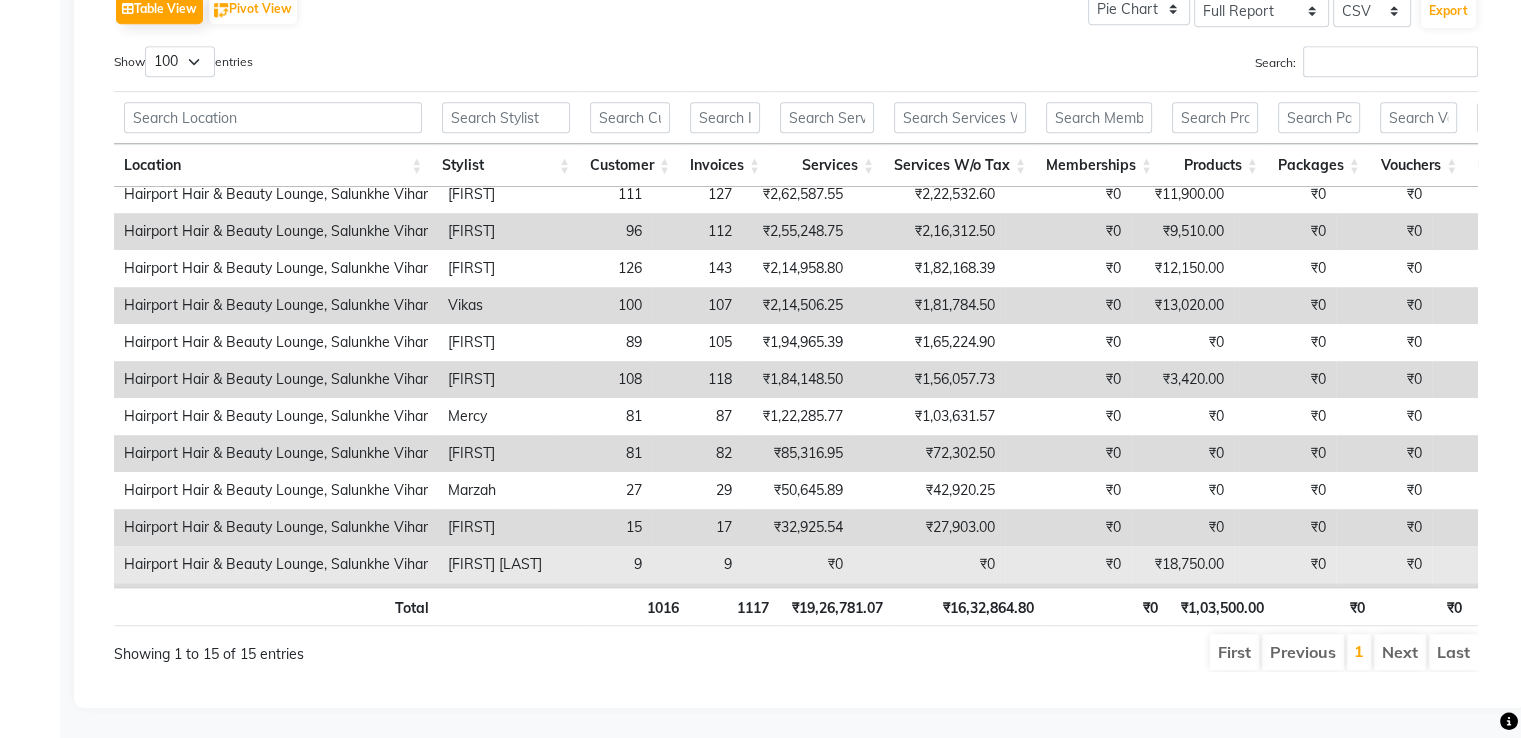 scroll, scrollTop: 0, scrollLeft: 0, axis: both 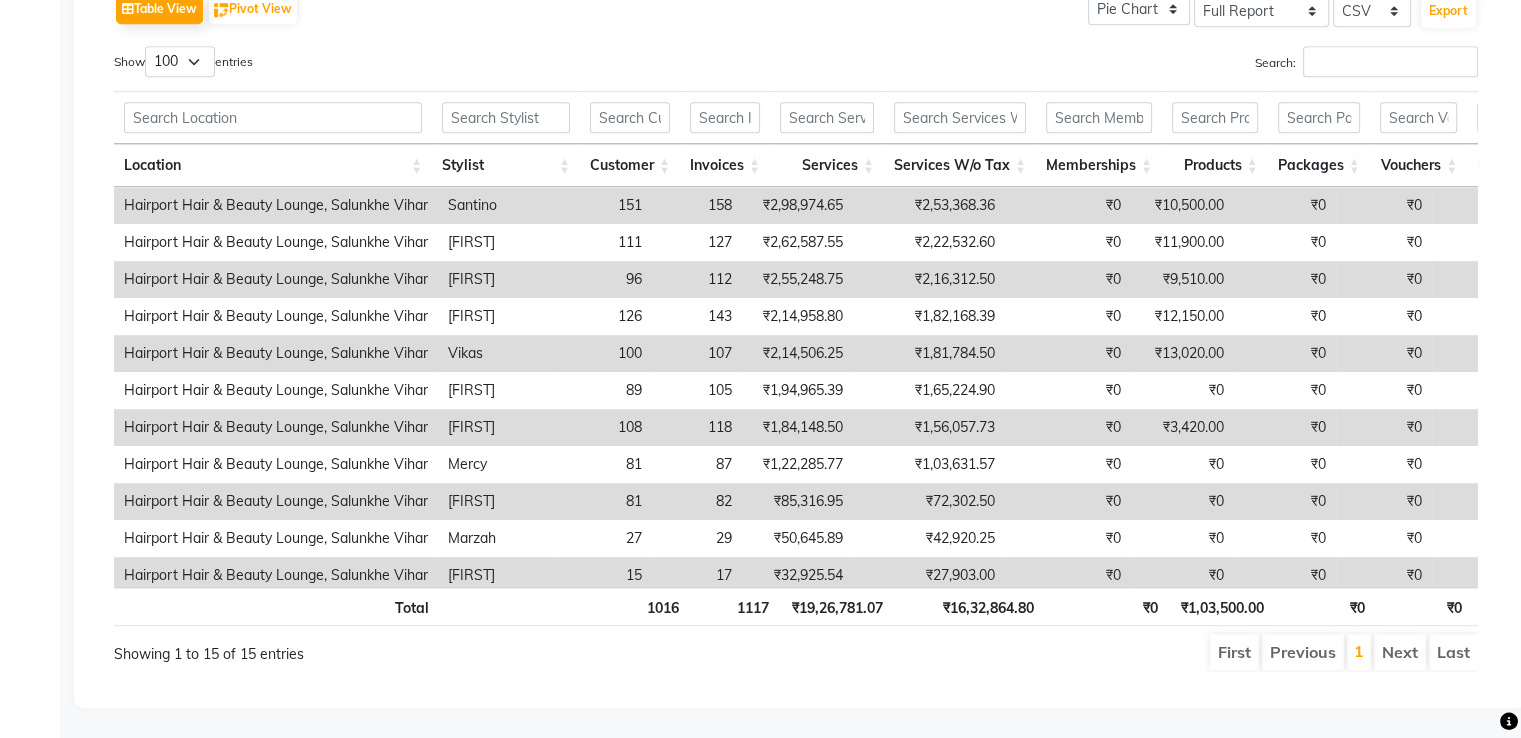 click on "Table View   Pivot View  Pie Chart Bar Chart Select Full Report Filtered Report Select CSV PDF  Export  Show  10 25 50 100  entries Search: Location Stylist Customer Invoices Services Services W/o Tax Memberships Products Packages Vouchers Prepaid Gifts Average Total Total W/o Tax Payment Redemption Redemption Share Emp Code Location Stylist Customer Invoices Services Services W/o Tax Memberships Products Packages Vouchers Prepaid Gifts Average Total Total W/o Tax Payment Redemption Redemption Share Emp Code Total 1016 1117 ₹19,26,781.07 ₹16,32,864.80 ₹0 ₹1,03,500.00 ₹0 ₹0 ₹0 ₹0 ₹28,680.81 ₹20,30,281.07 ₹17,20,576.73 ₹20,23,374.29 ₹6,906.78 ₹4,812.55 Hairport Hair & Beauty Lounge, Salunkhe Vihar Santino 151 158 ₹2,98,974.65 ₹2,53,368.36 ₹0 ₹10,500.00 ₹0 ₹0 ₹0 ₹0 ₹2,049.50 ₹3,09,474.65 ₹2,62,266.67 ₹3,08,600.65 ₹874.00 ₹722.54 e1030-32 Hairport Hair & Beauty Lounge, Salunkhe Vihar Anandita  111 127 ₹2,62,587.55 ₹2,22,532.60 ₹0 ₹11,900.00 ₹0 9" 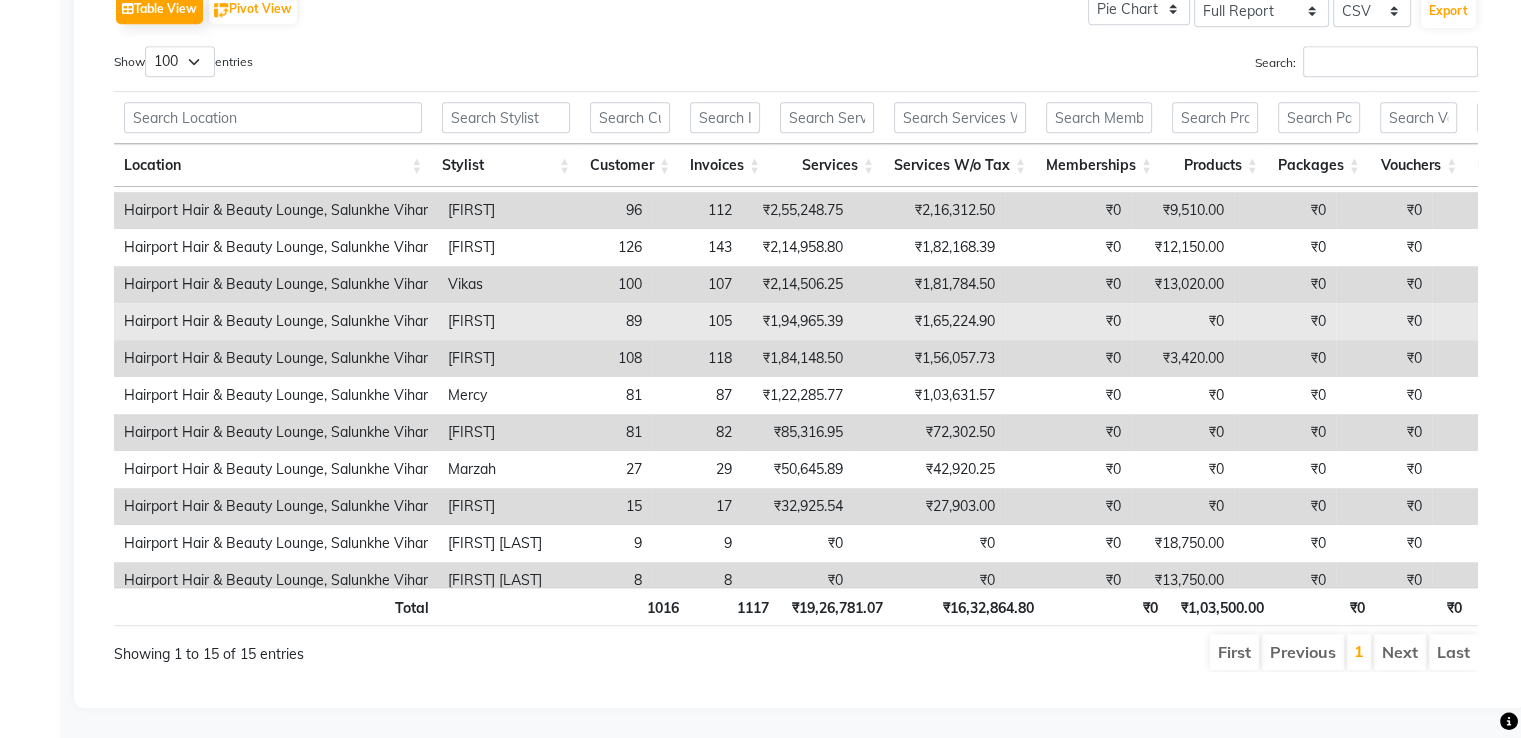 scroll, scrollTop: 0, scrollLeft: 0, axis: both 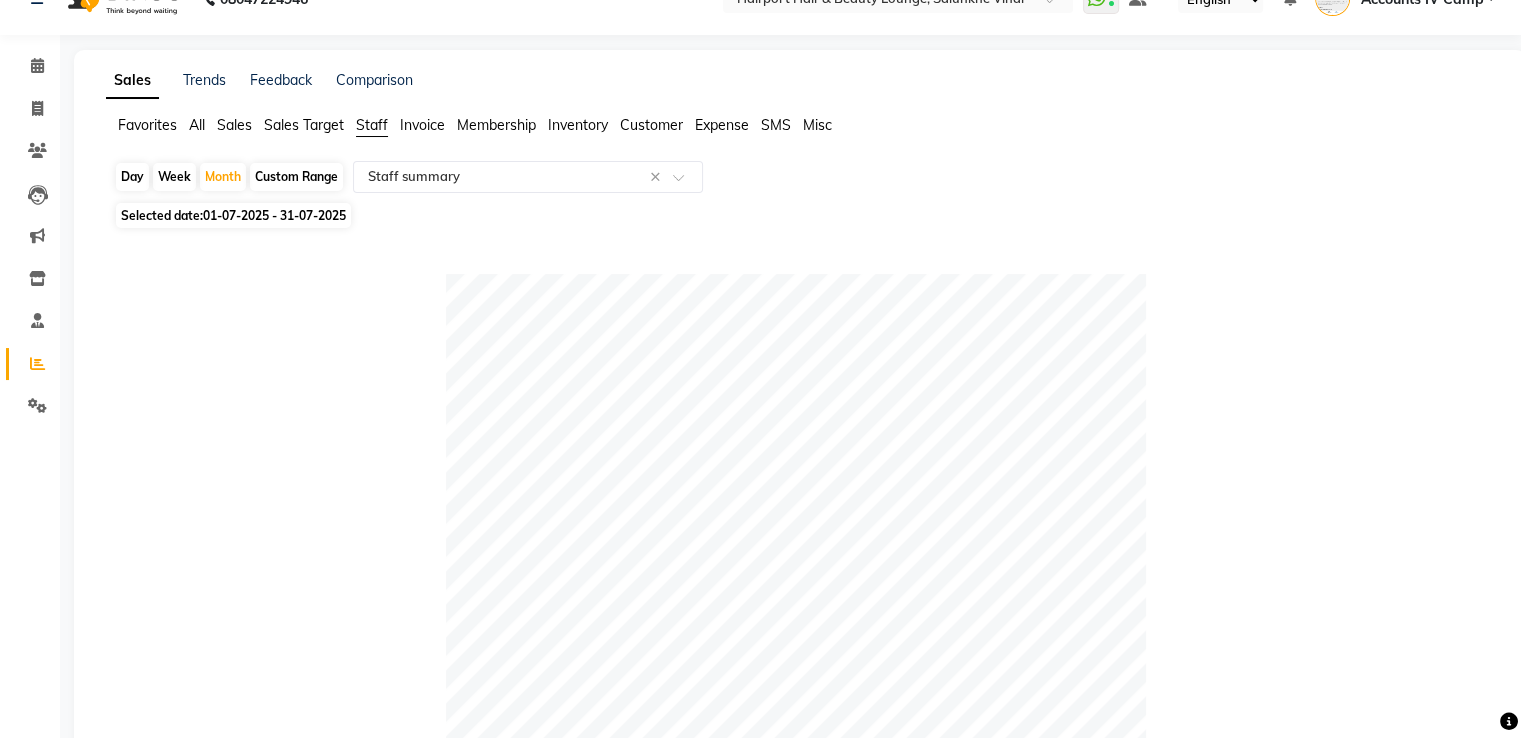 click on "All" 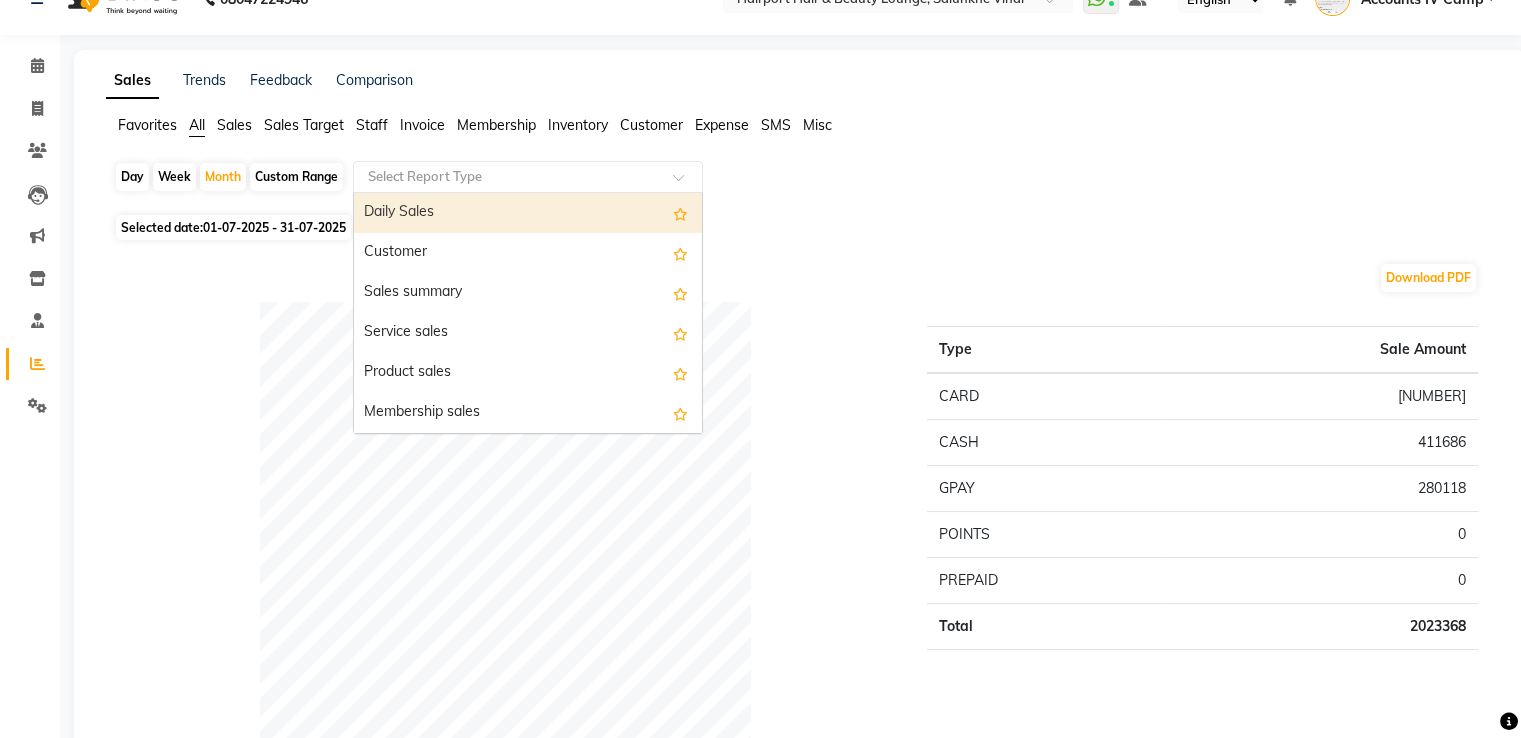 click 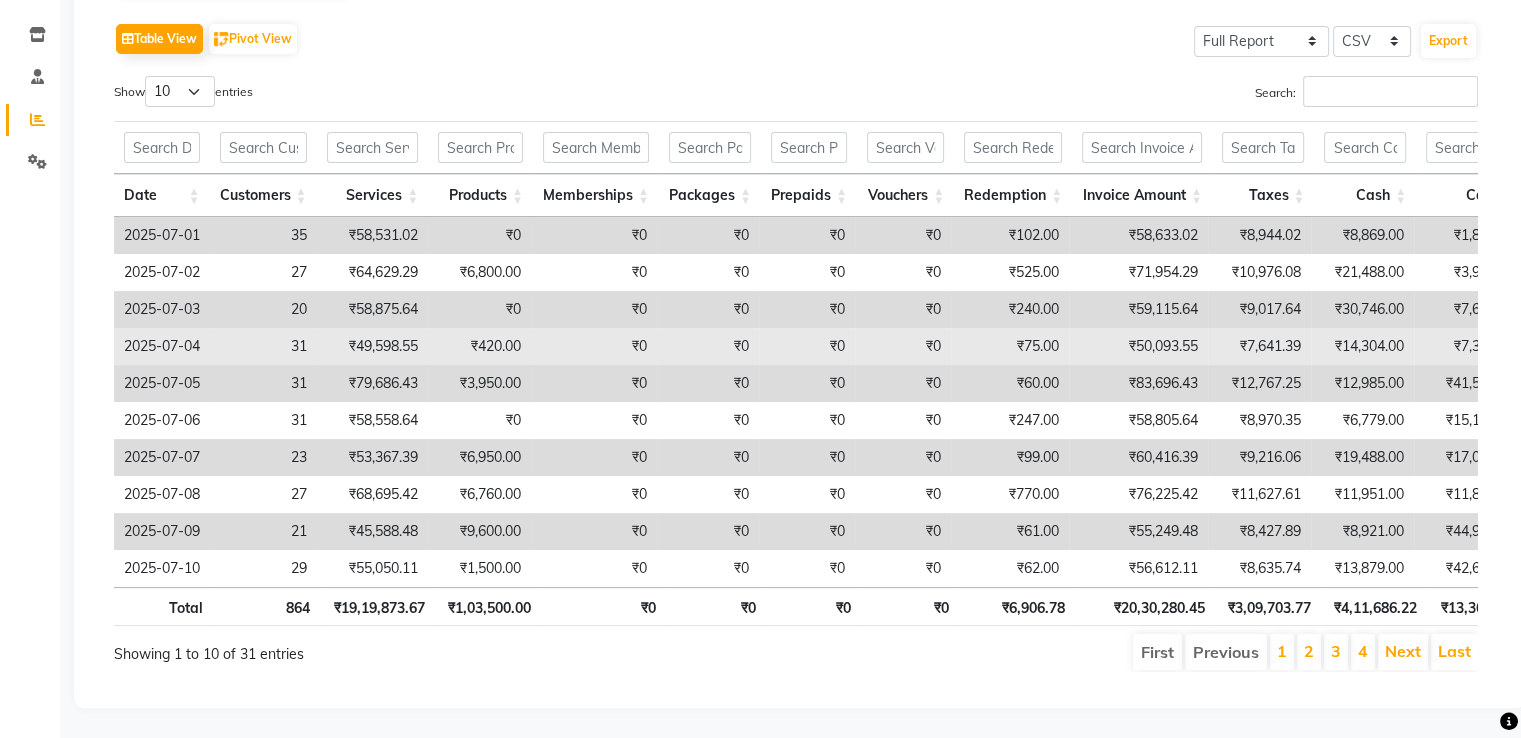 scroll, scrollTop: 300, scrollLeft: 0, axis: vertical 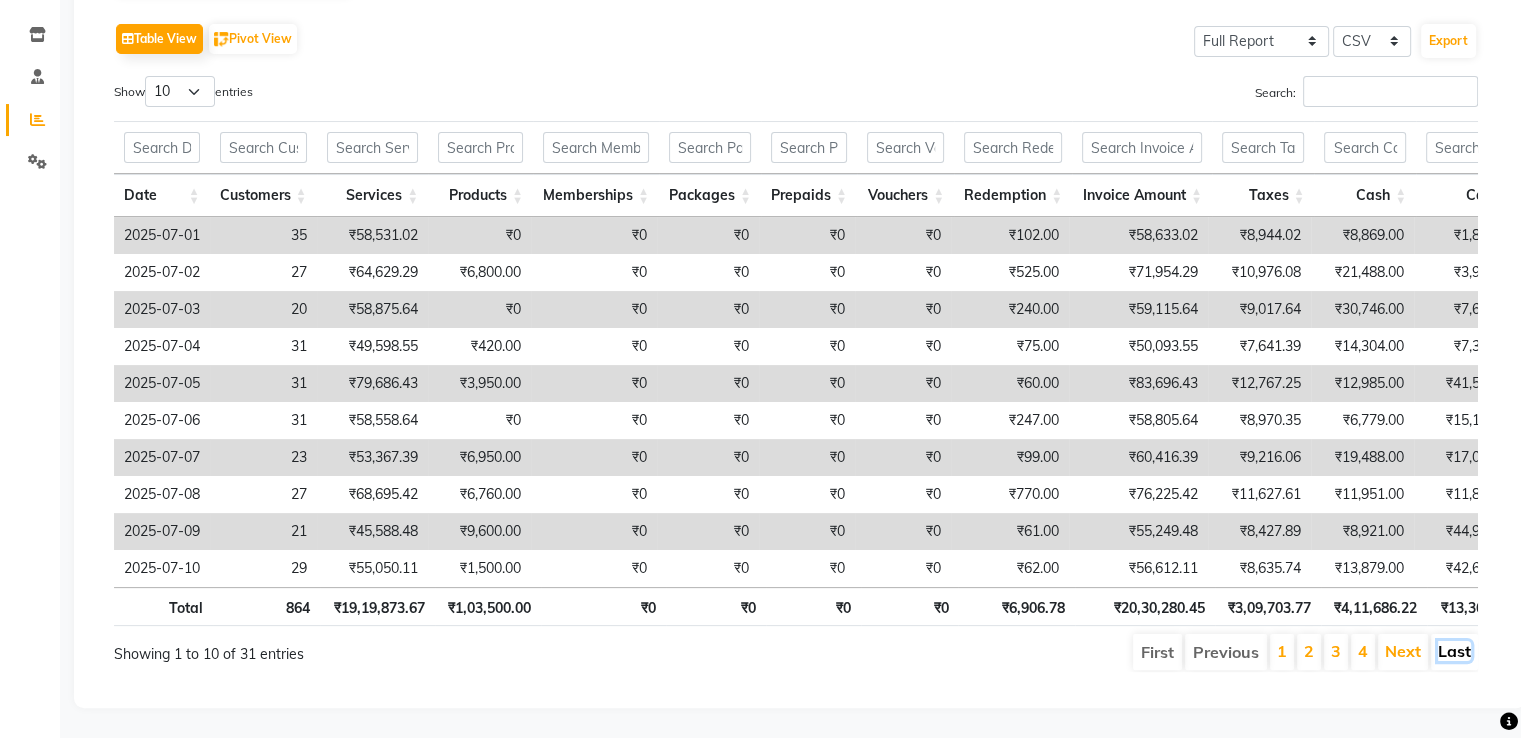 click on "Last" at bounding box center (1454, 651) 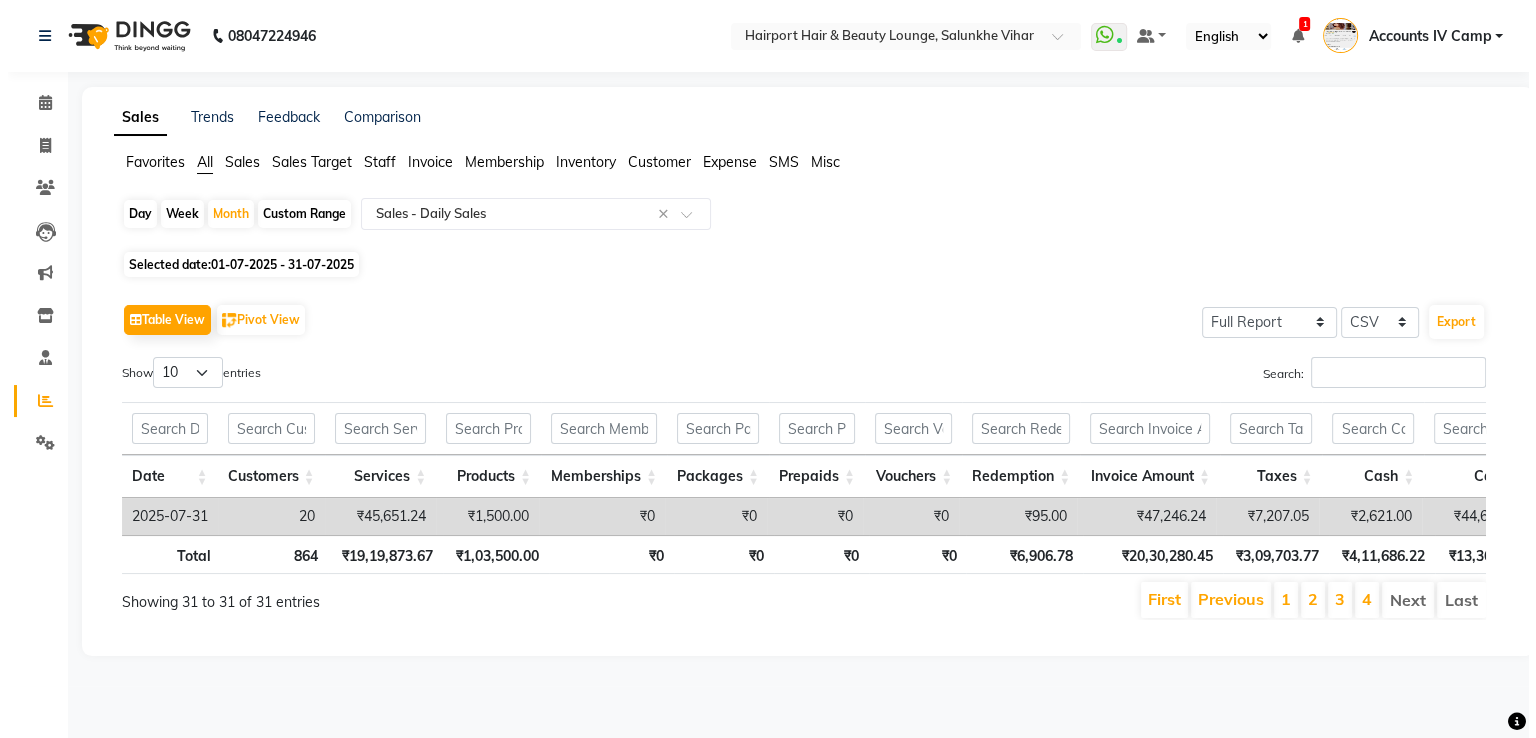 scroll, scrollTop: 0, scrollLeft: 0, axis: both 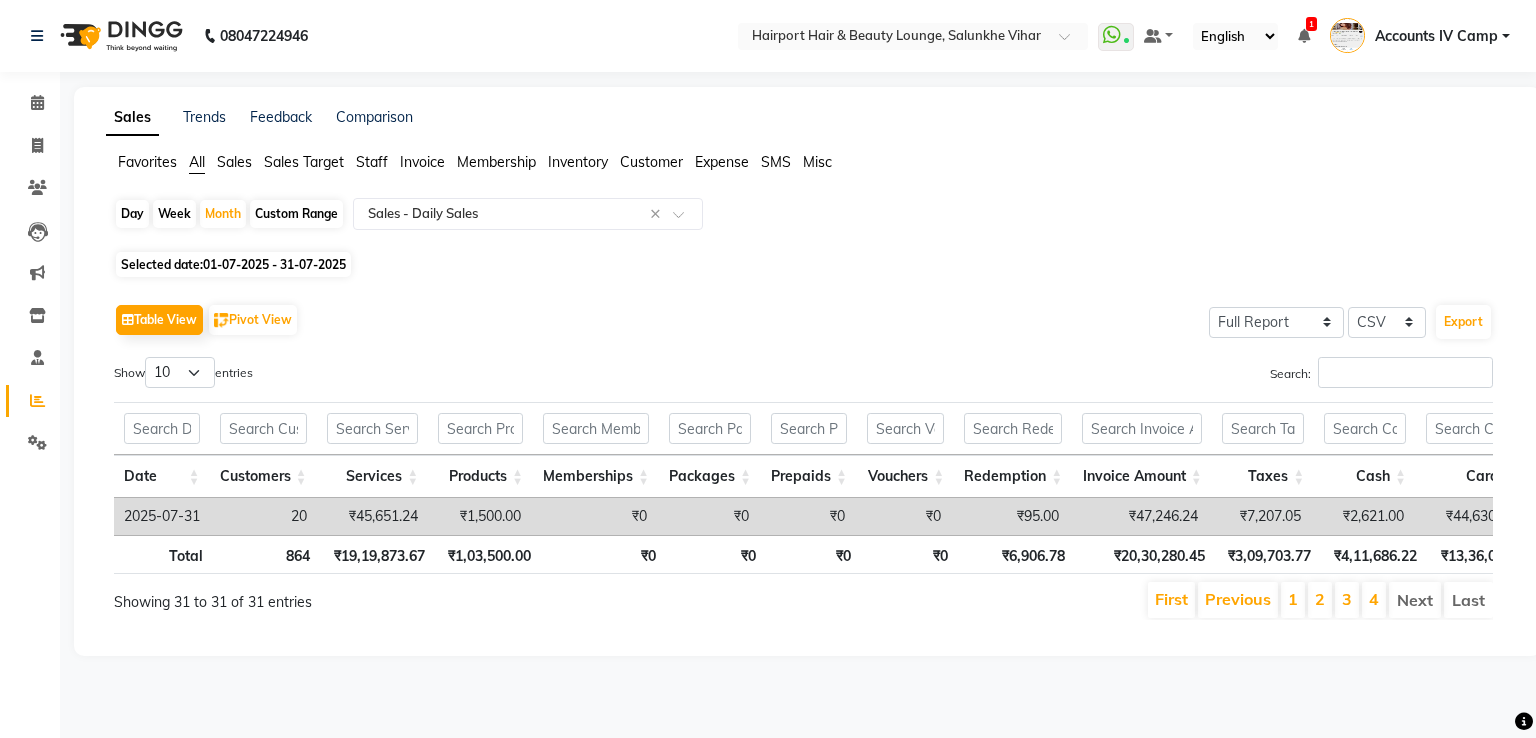click on "Sales" 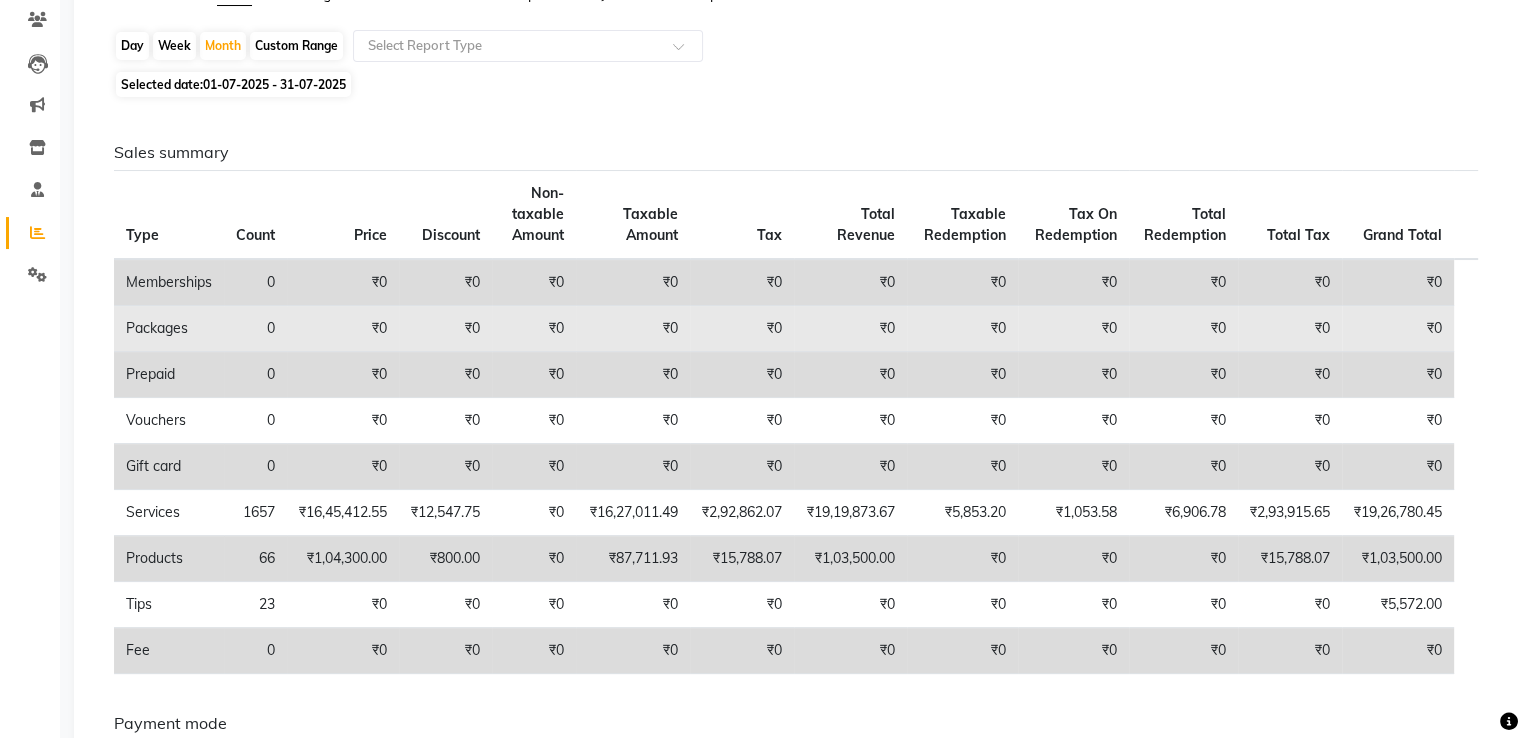 scroll, scrollTop: 0, scrollLeft: 0, axis: both 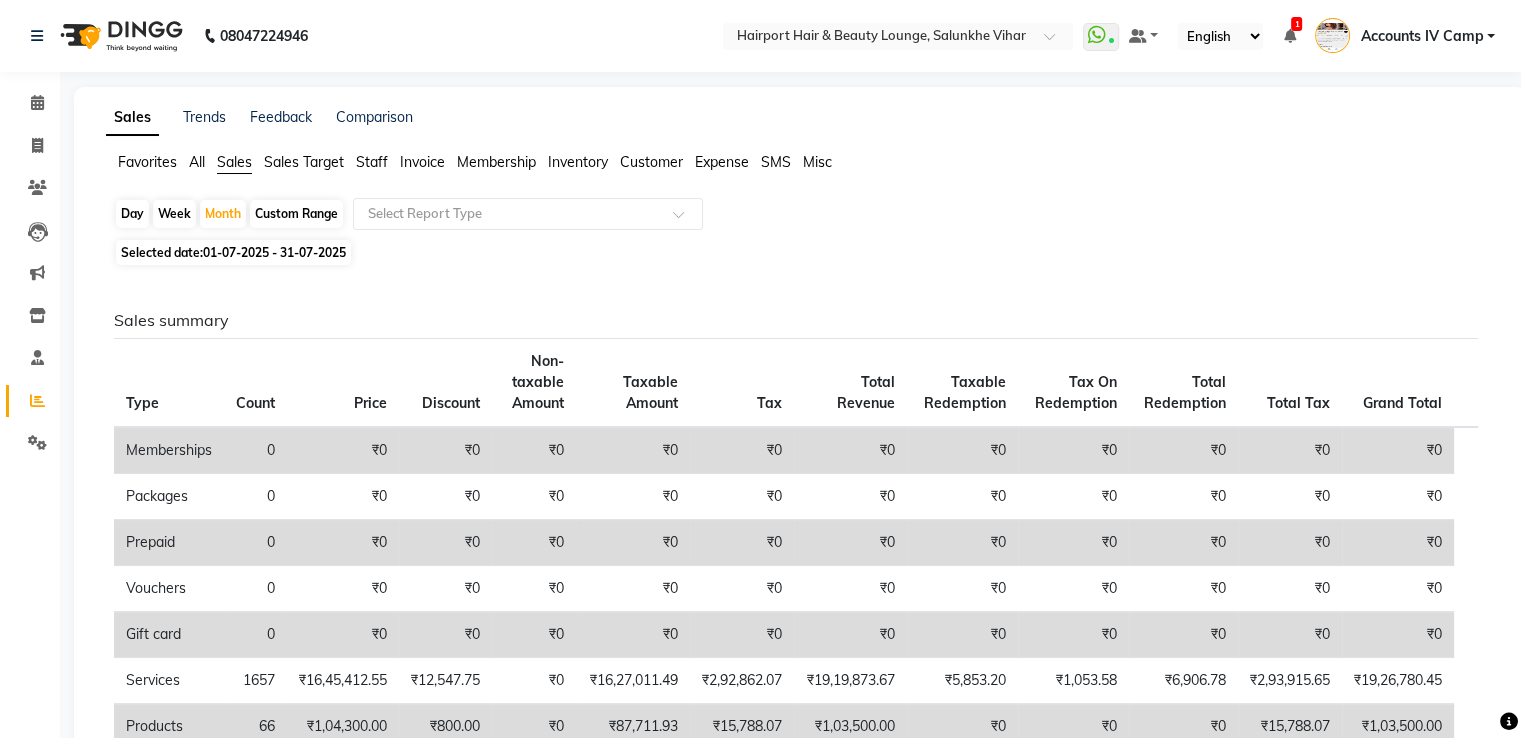 click on "All" 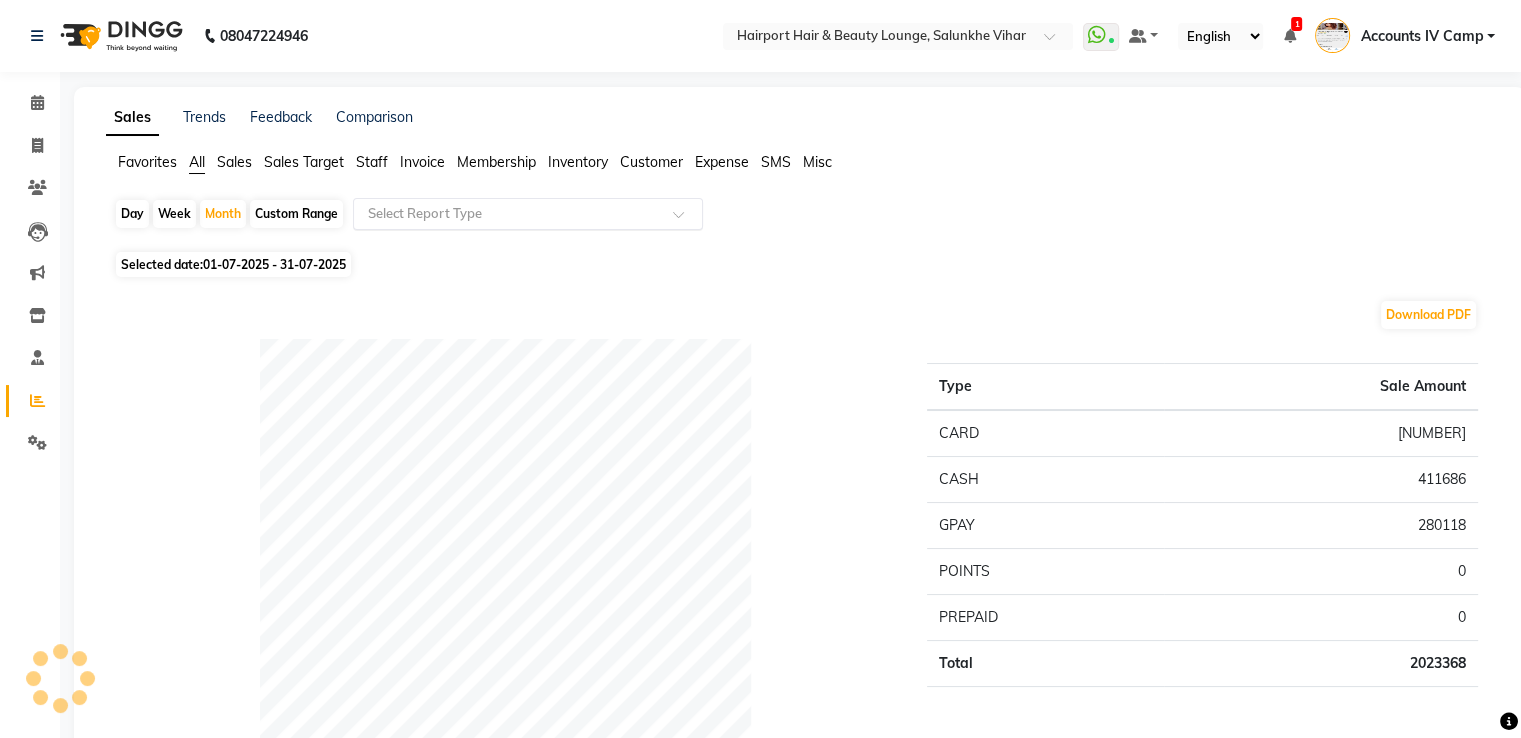 click 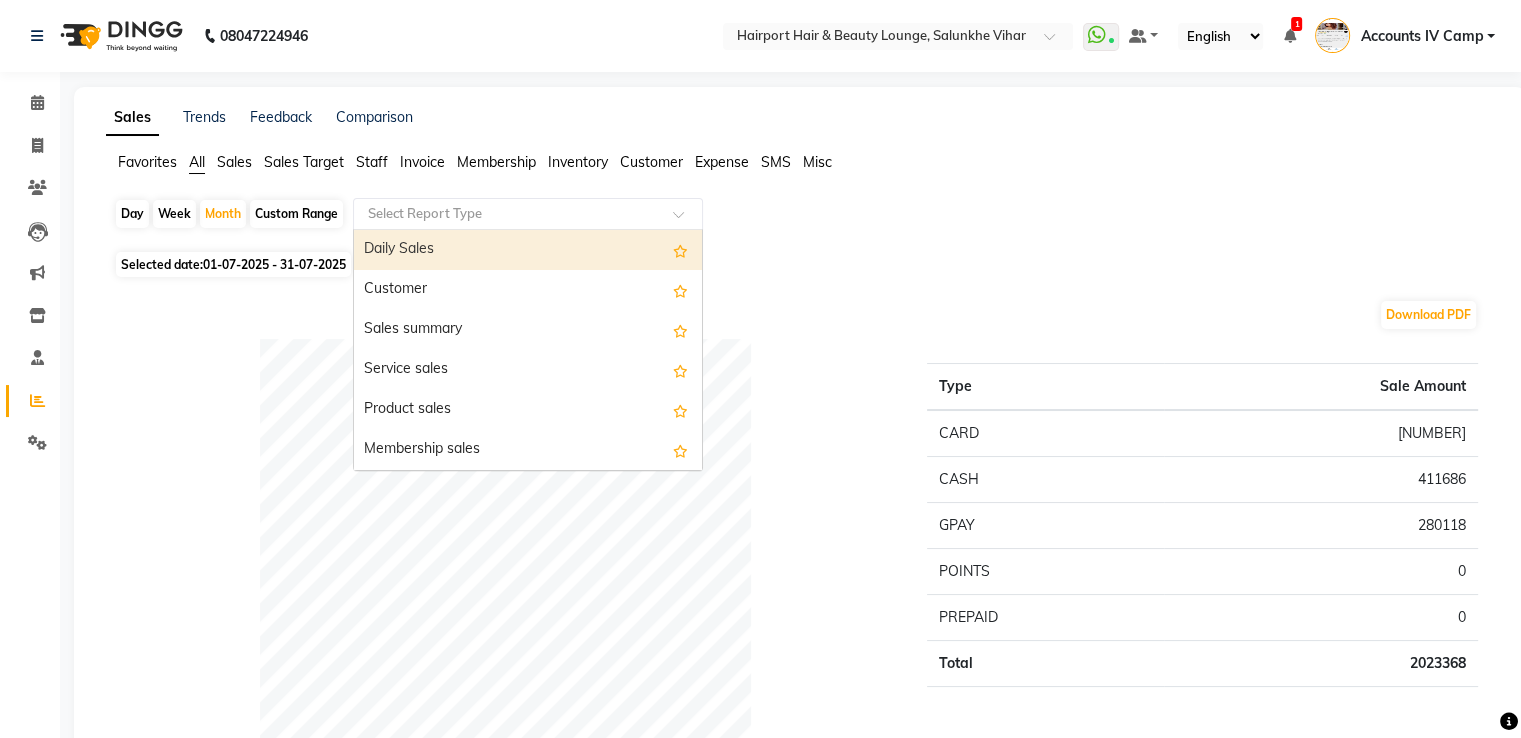 click on "Daily Sales" at bounding box center (528, 250) 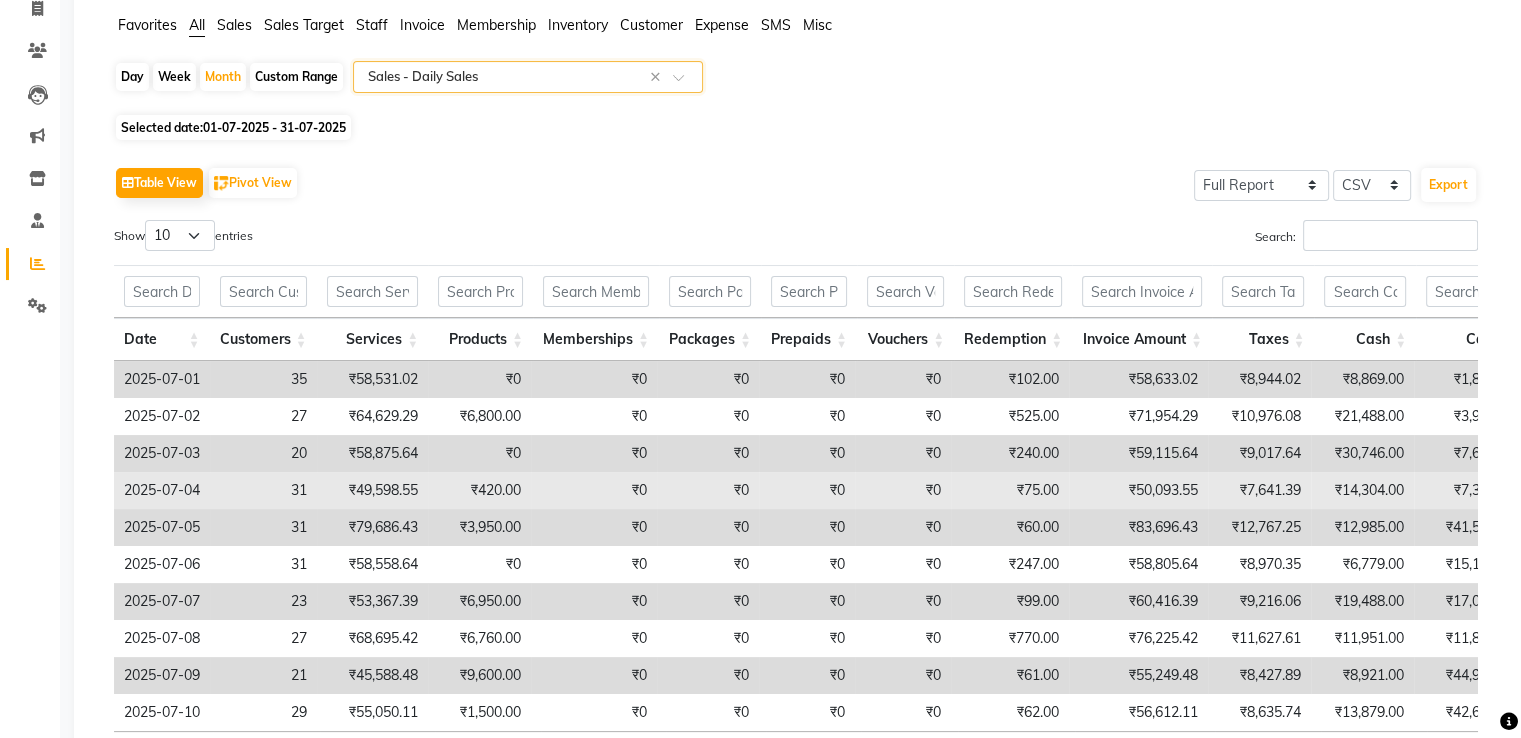 scroll, scrollTop: 309, scrollLeft: 0, axis: vertical 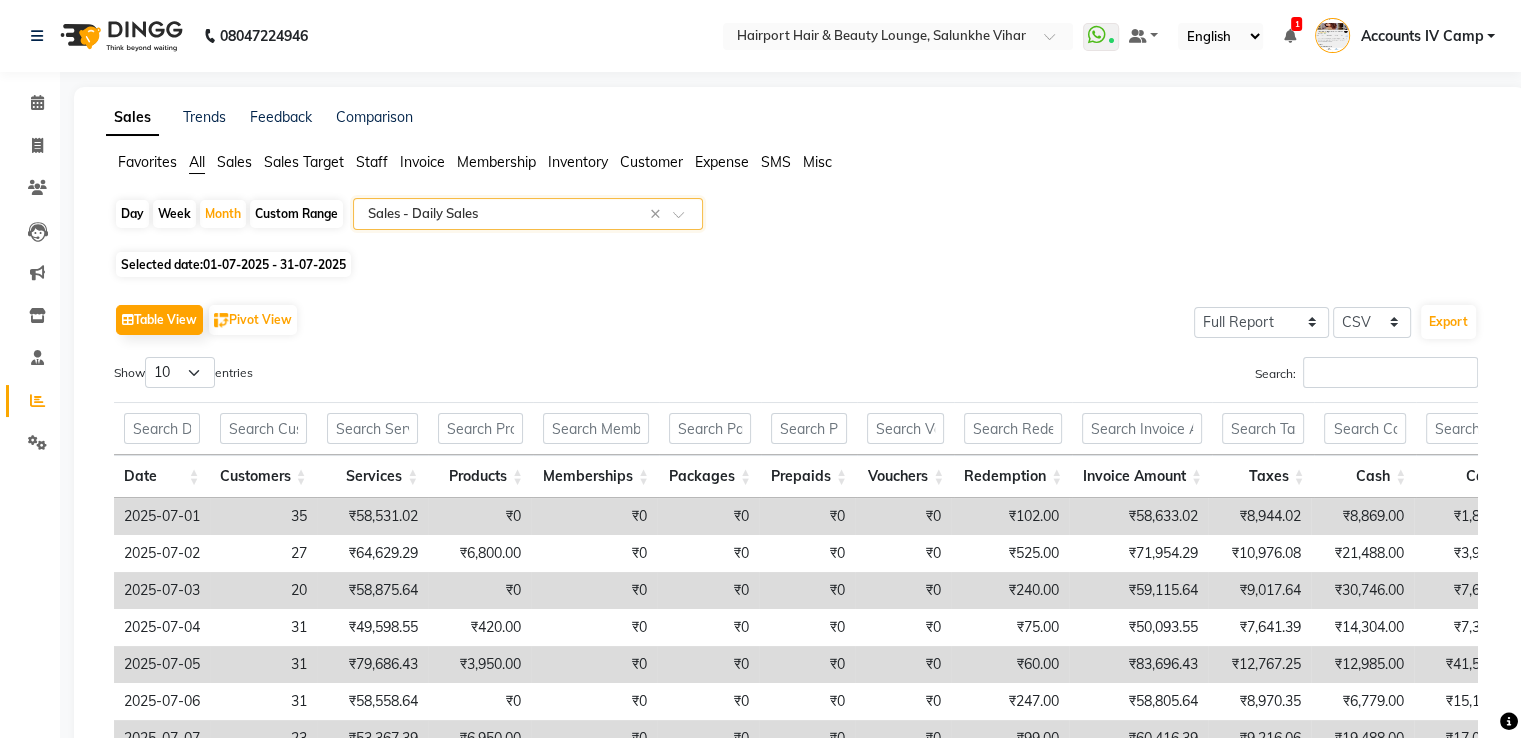 click 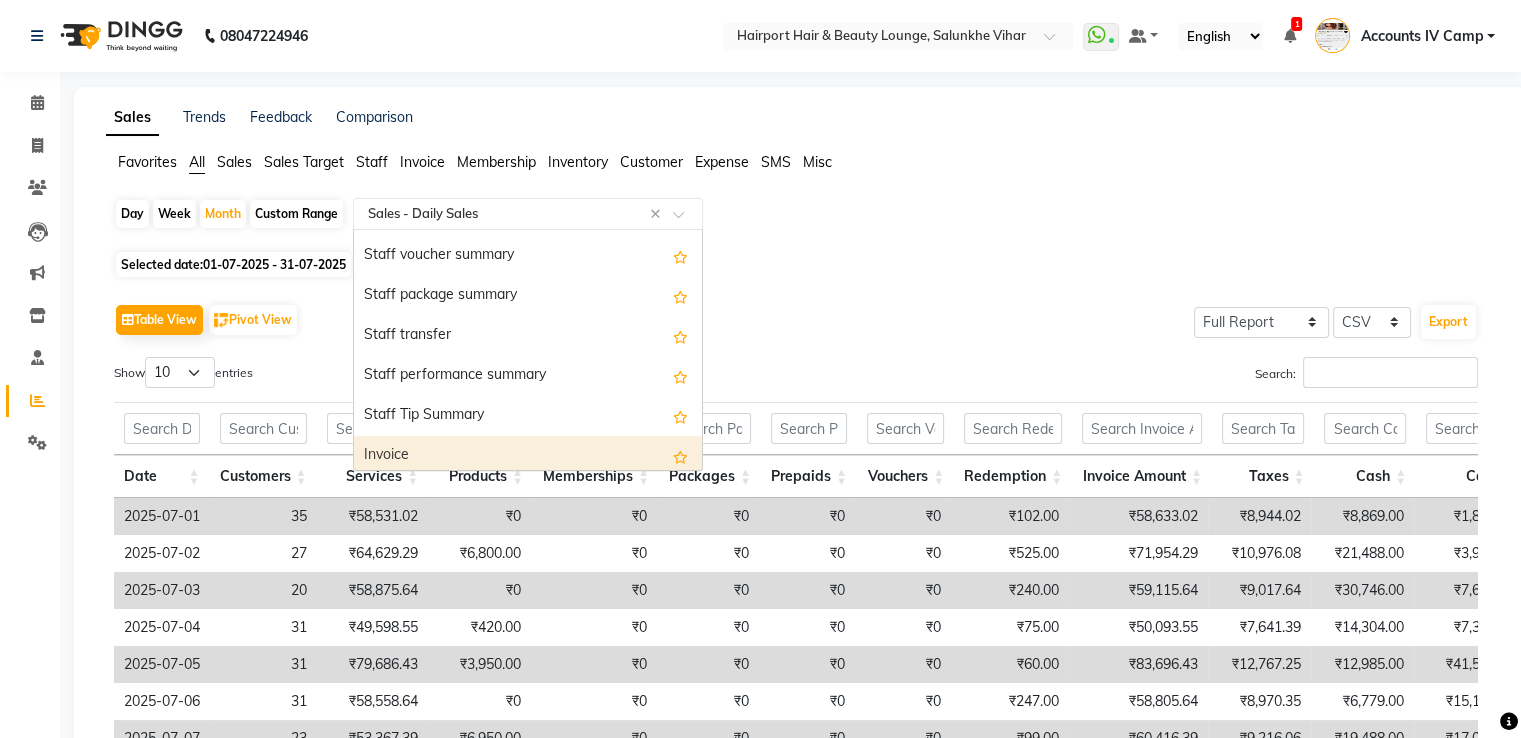 scroll, scrollTop: 1120, scrollLeft: 0, axis: vertical 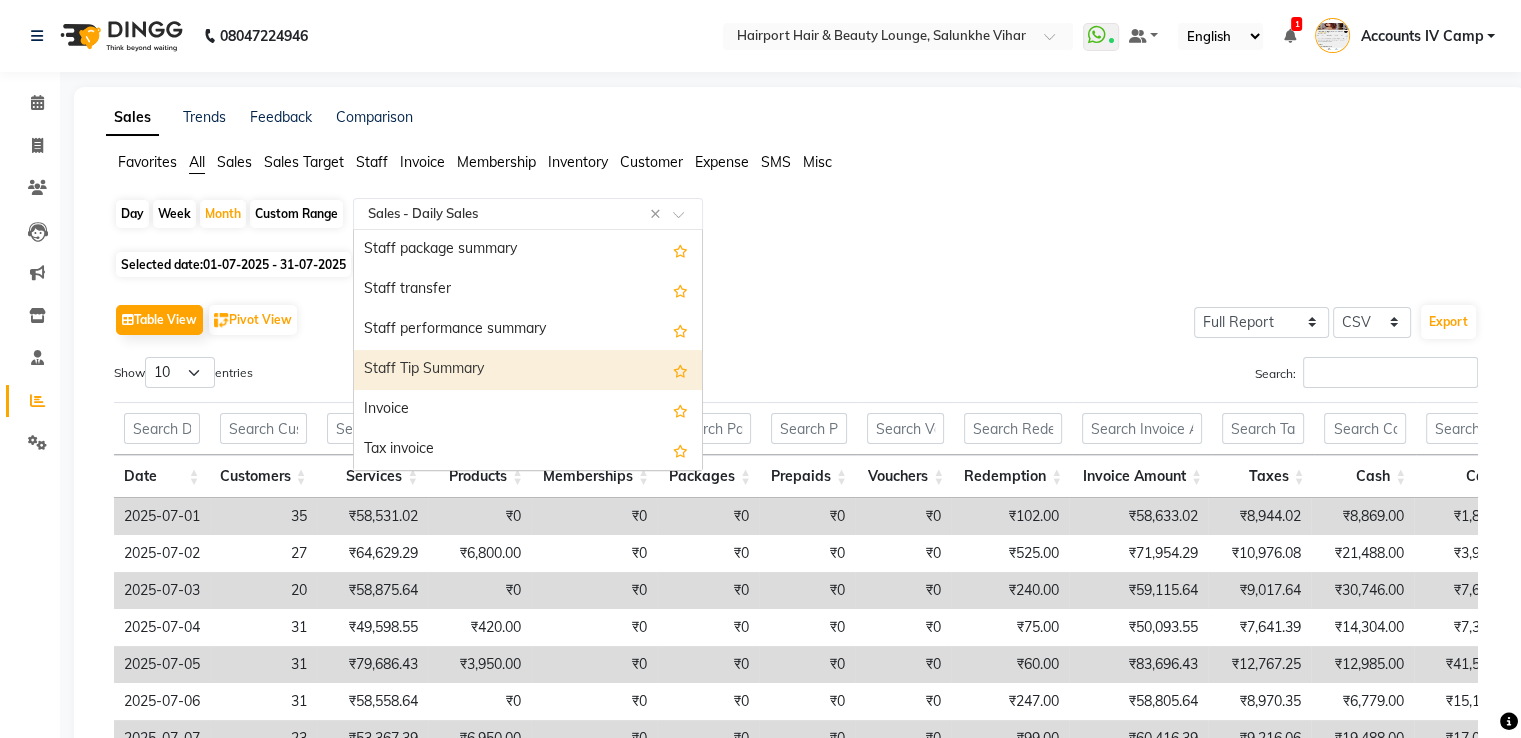 click on "Staff Tip Summary" at bounding box center [528, 370] 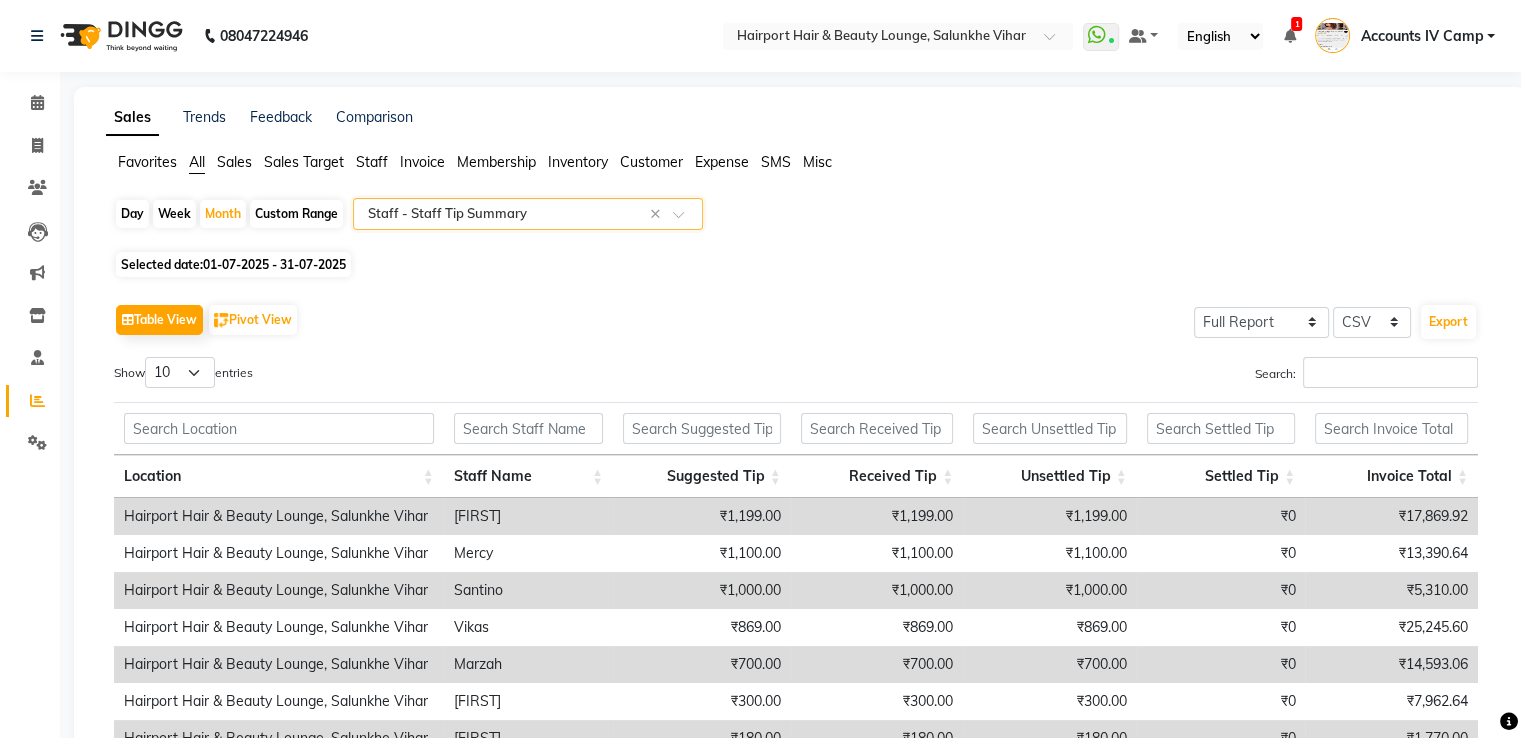 scroll, scrollTop: 257, scrollLeft: 0, axis: vertical 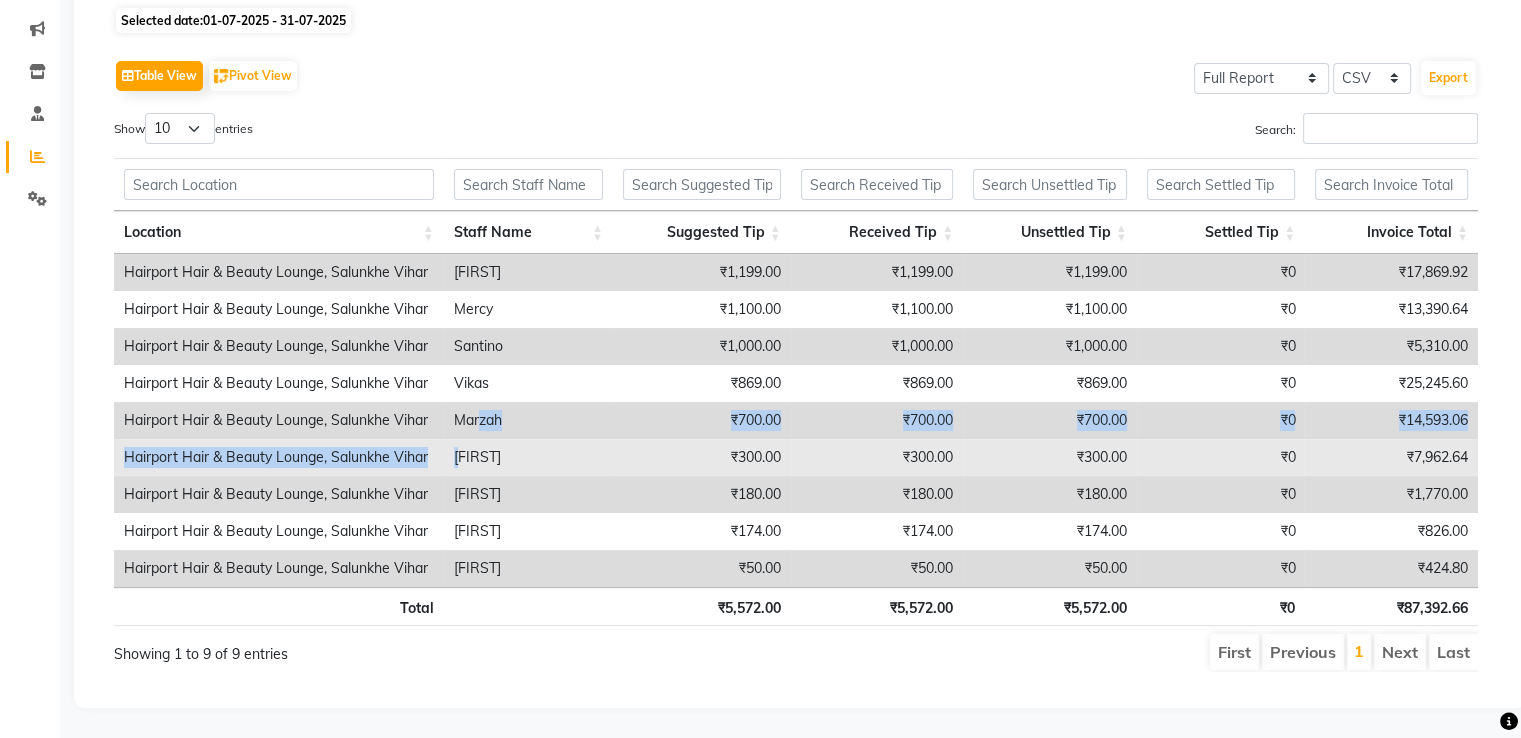 drag, startPoint x: 471, startPoint y: 409, endPoint x: 467, endPoint y: 434, distance: 25.317978 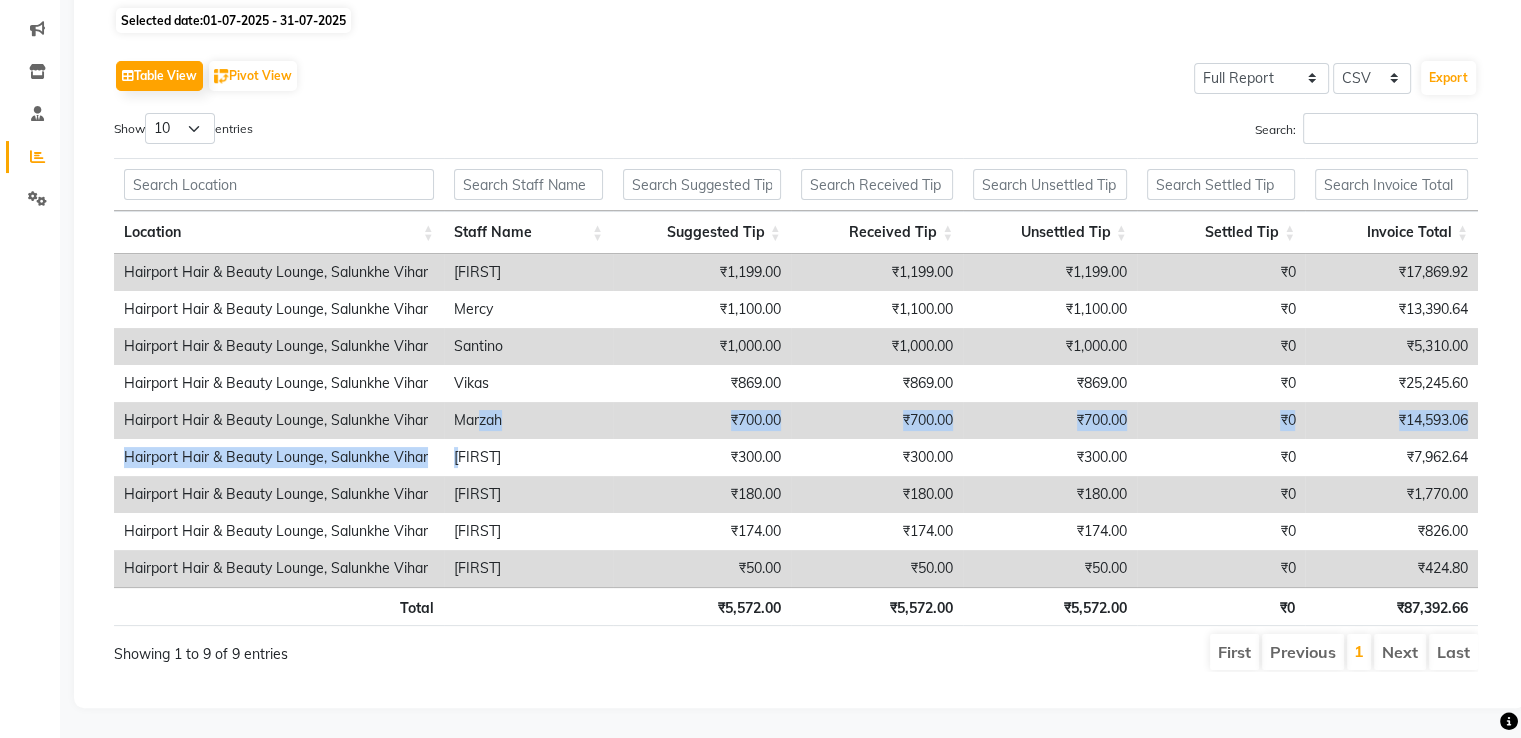 click on "Marzah" at bounding box center [528, 420] 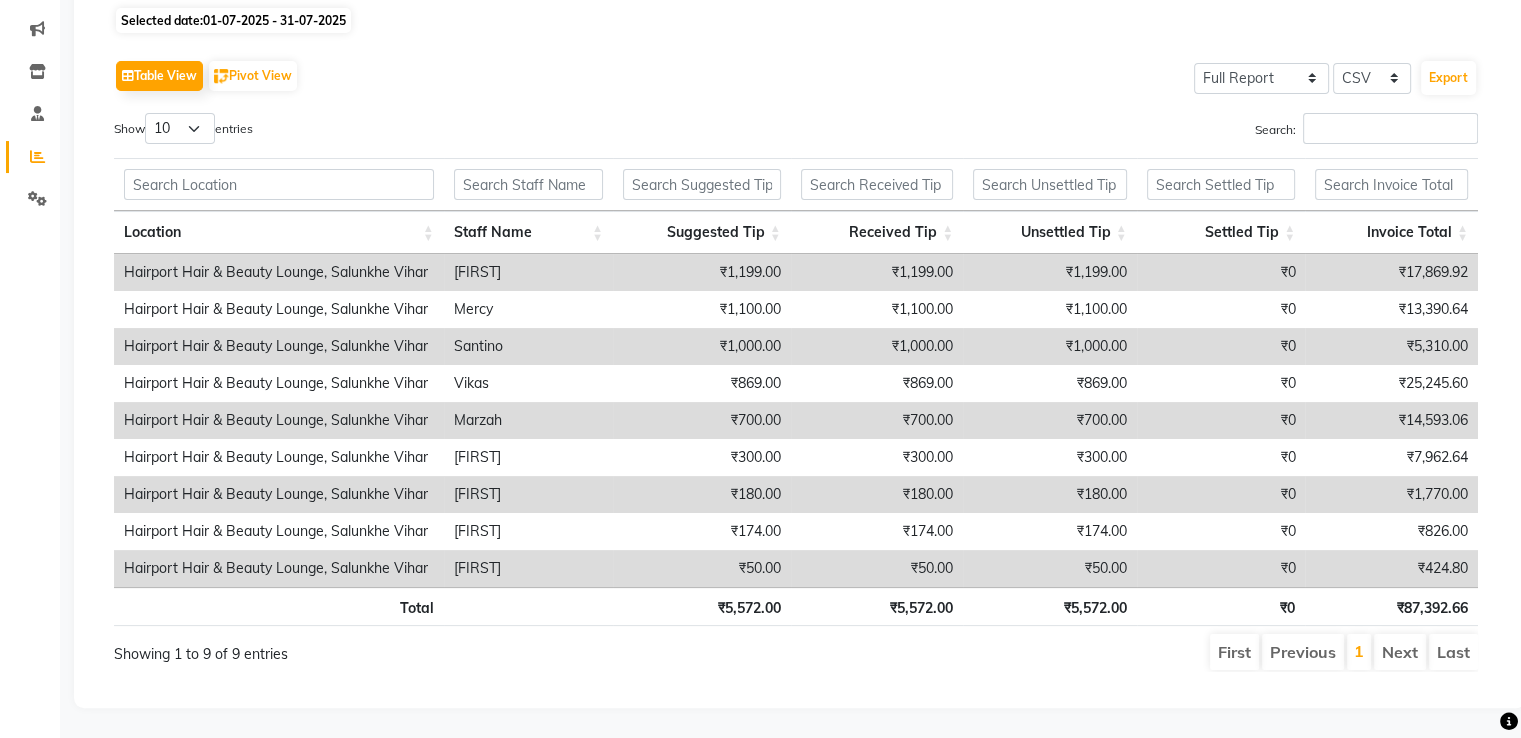 click on "Next" at bounding box center [1400, 652] 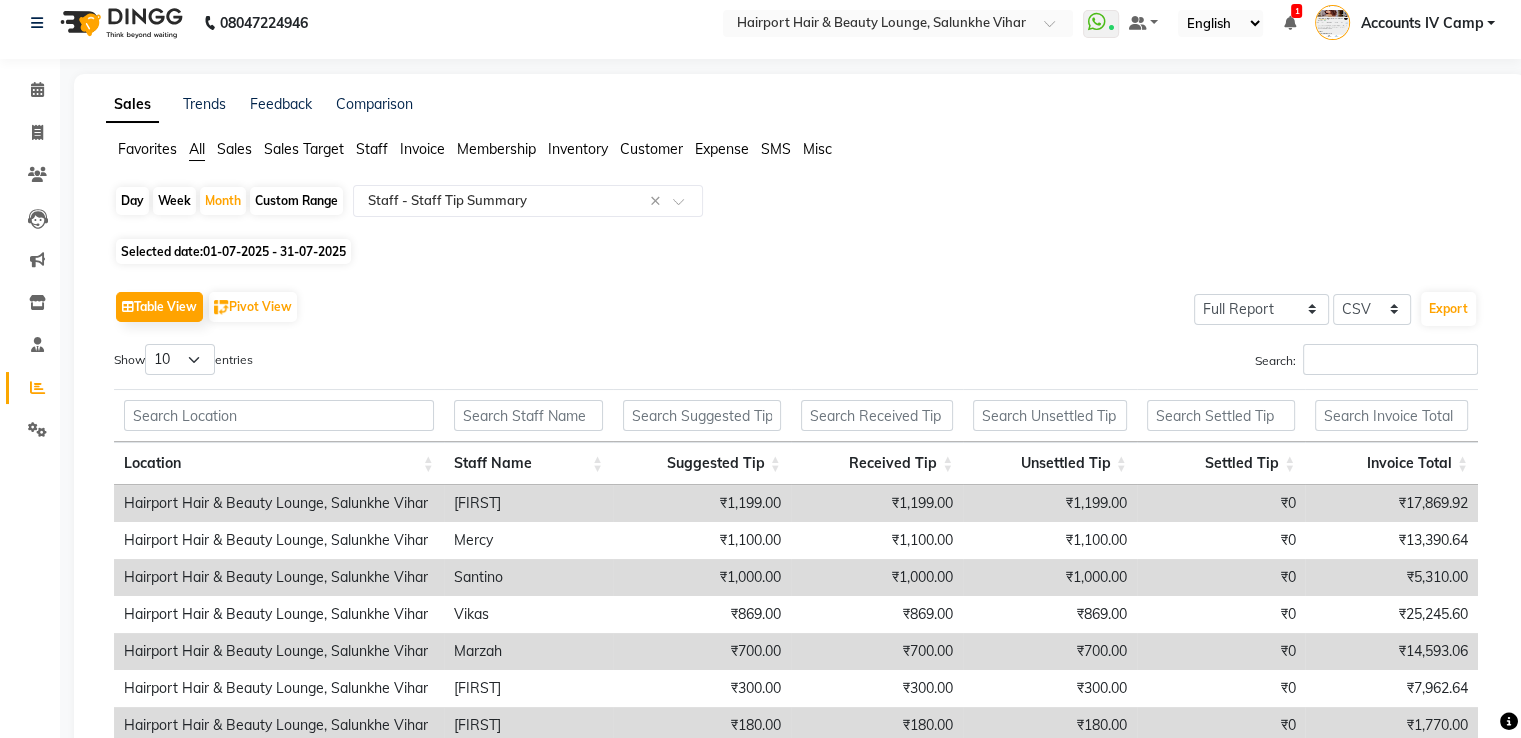 scroll, scrollTop: 0, scrollLeft: 0, axis: both 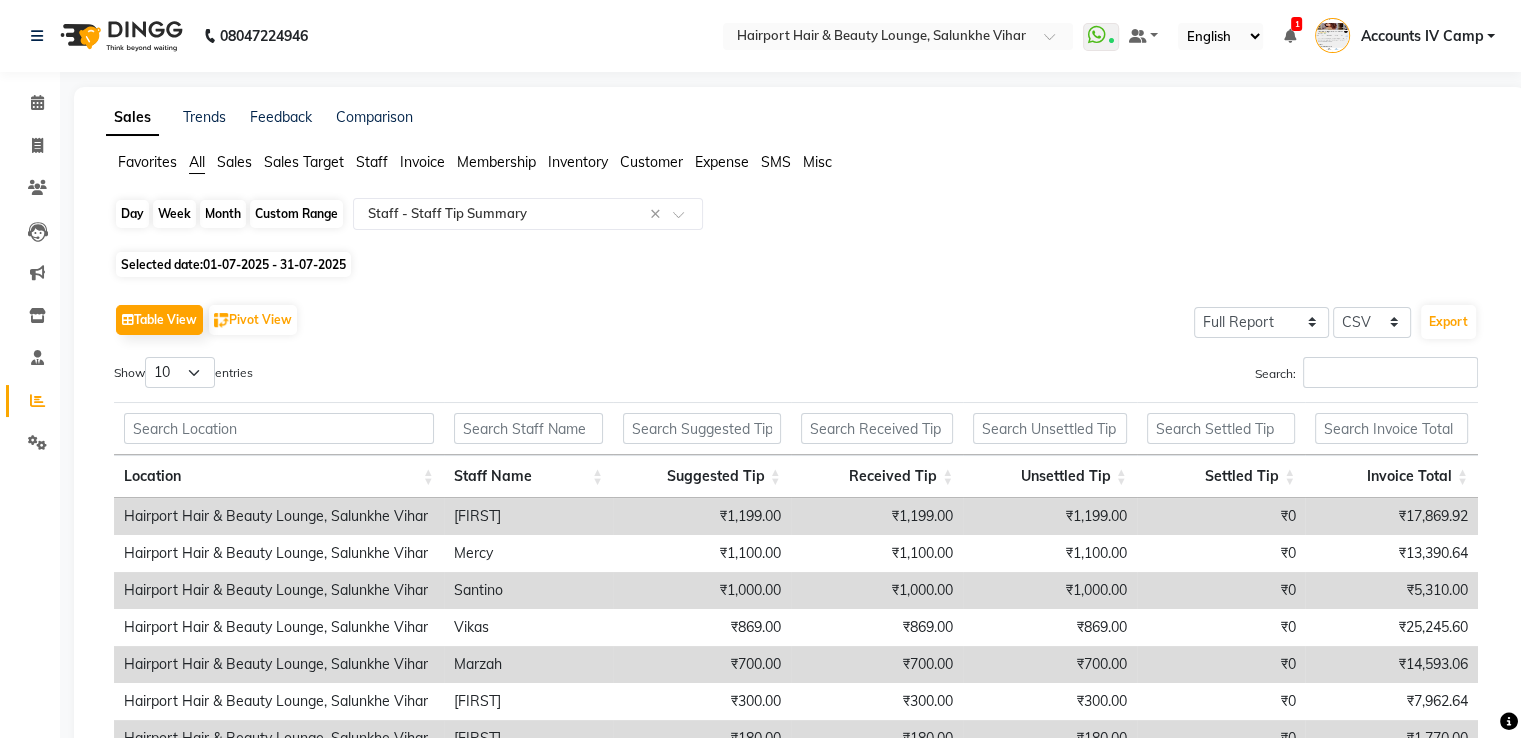 click on "Month" 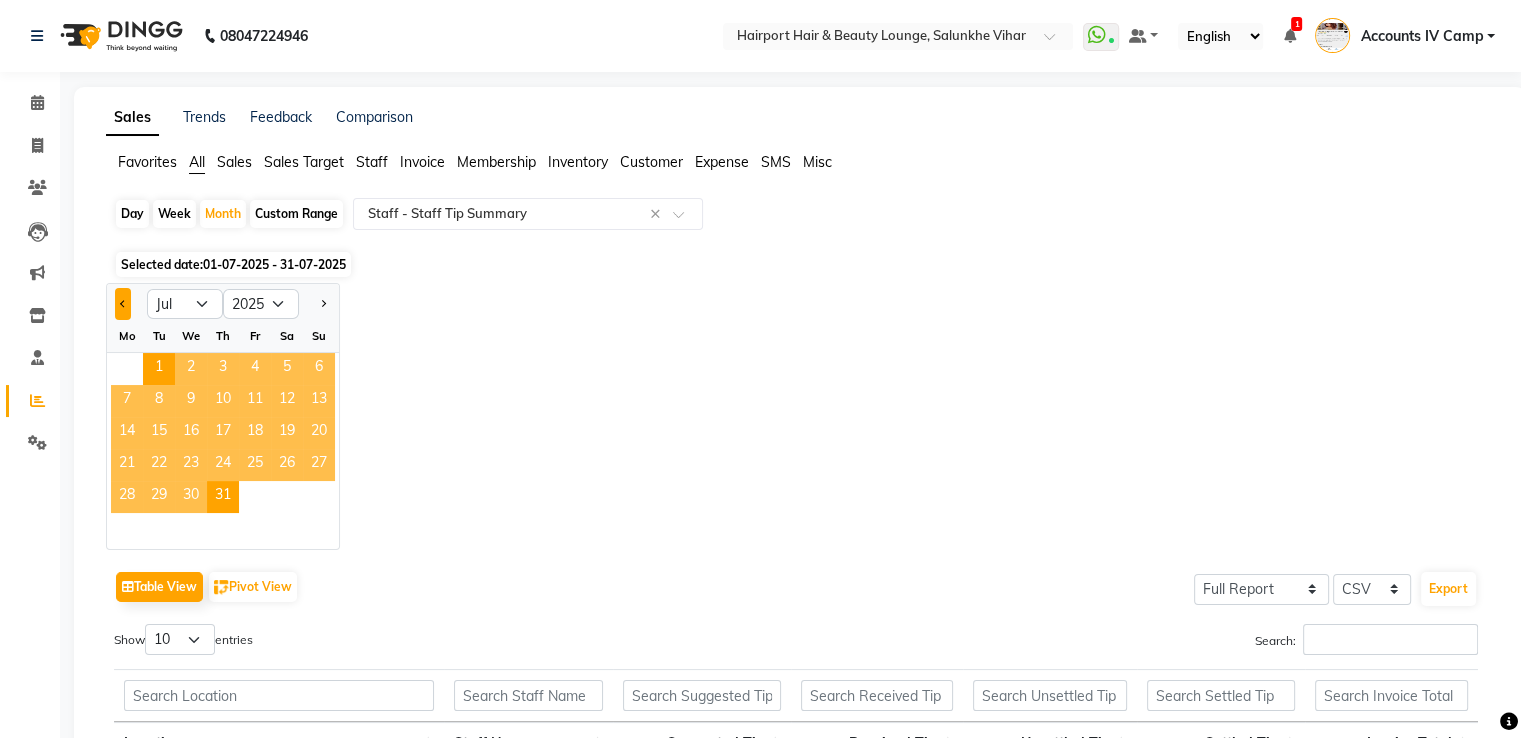 click 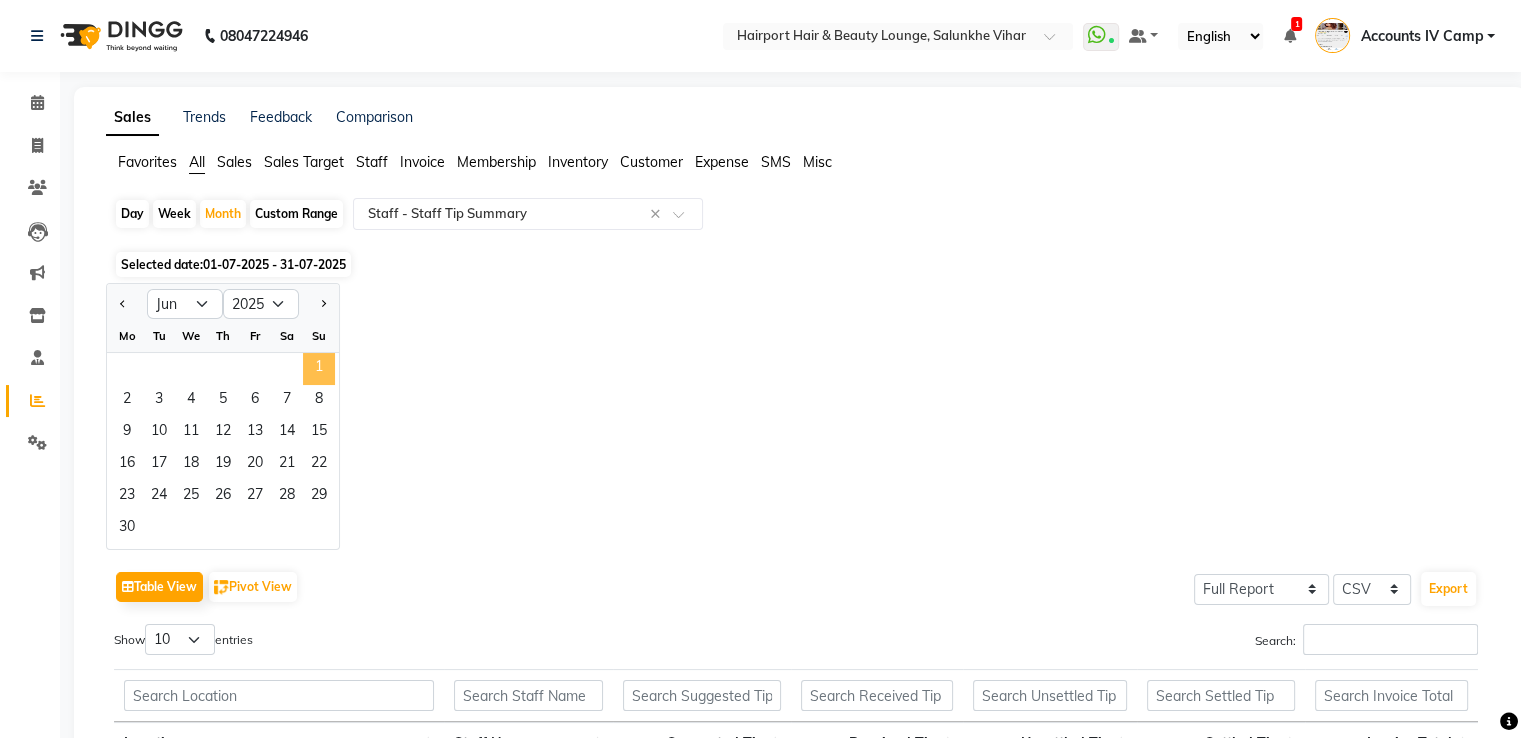 click on "1" 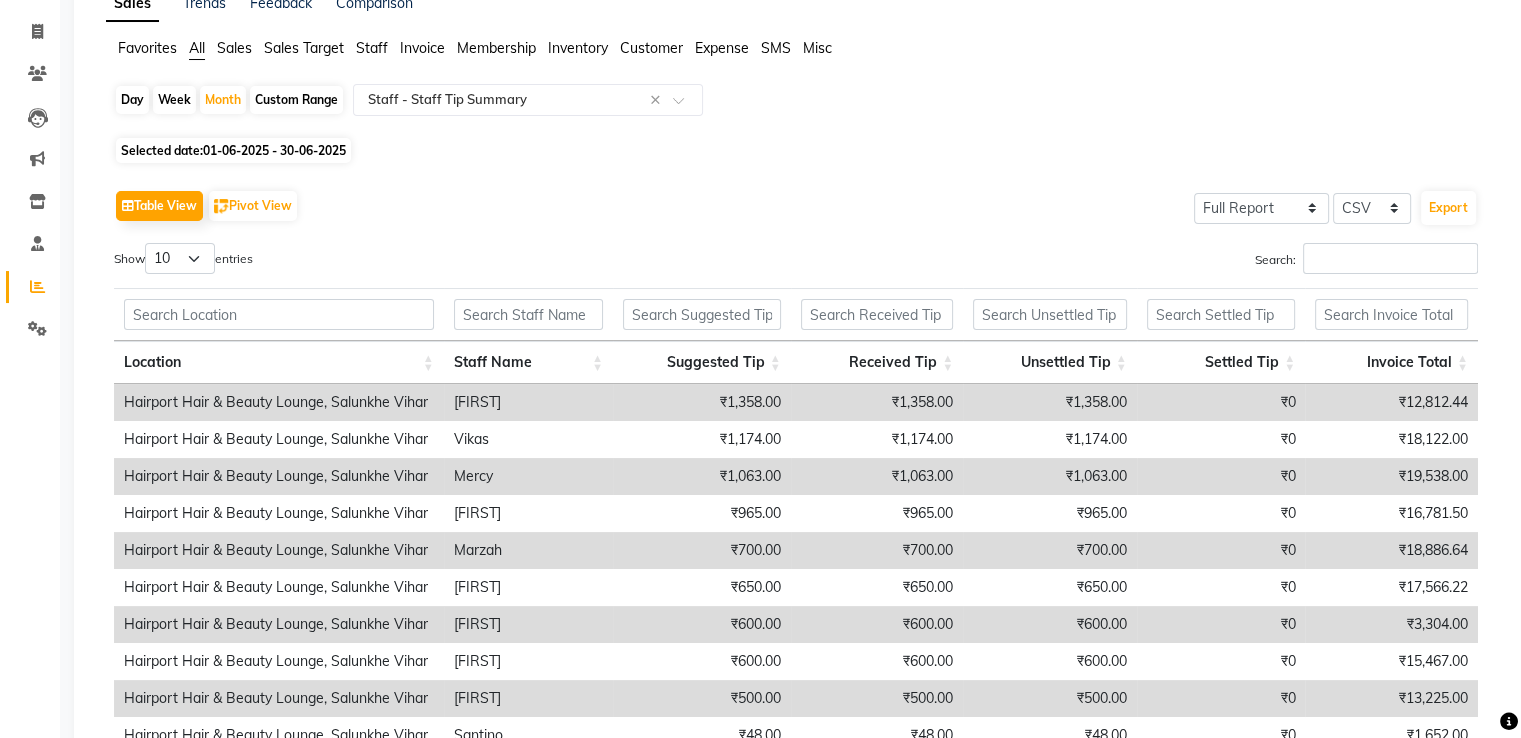 scroll, scrollTop: 0, scrollLeft: 0, axis: both 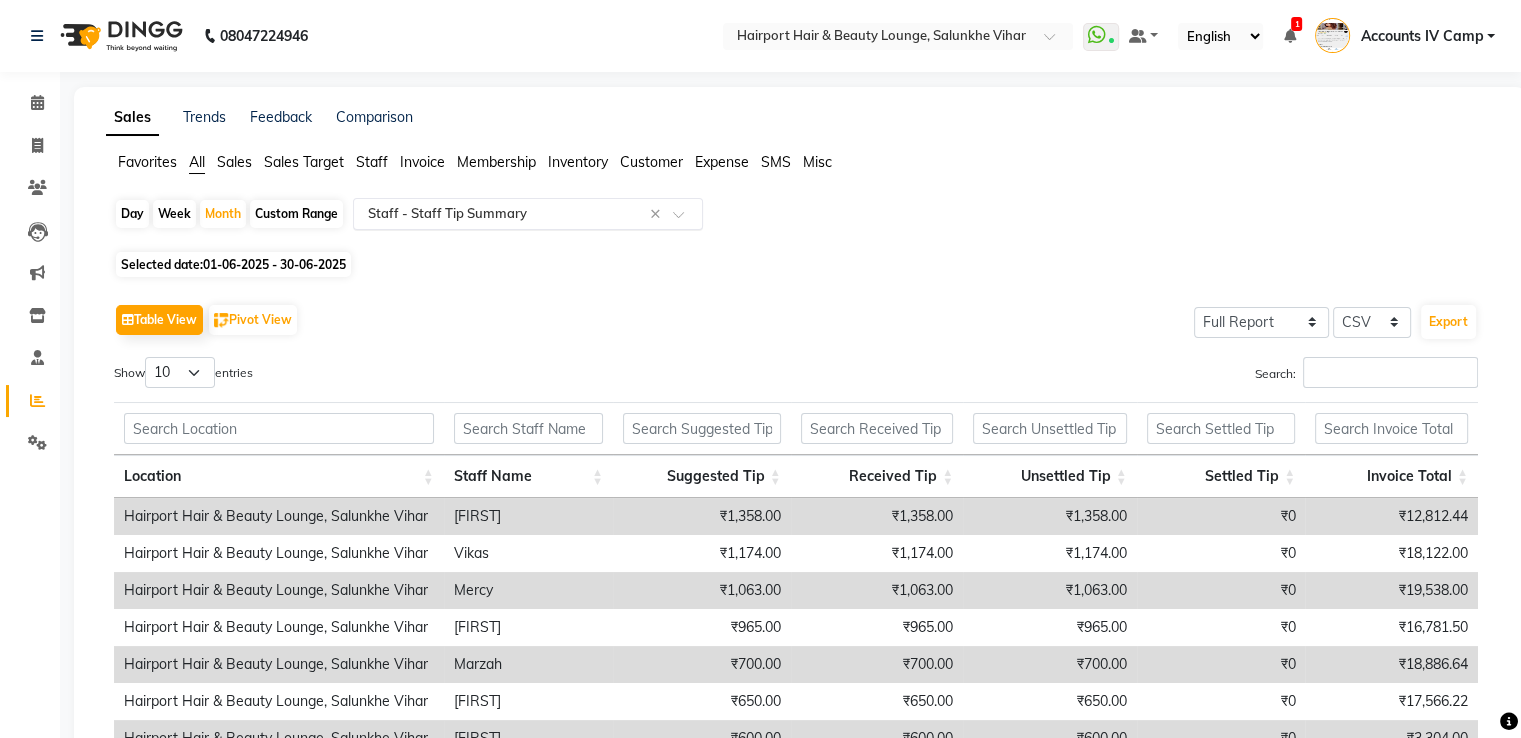click 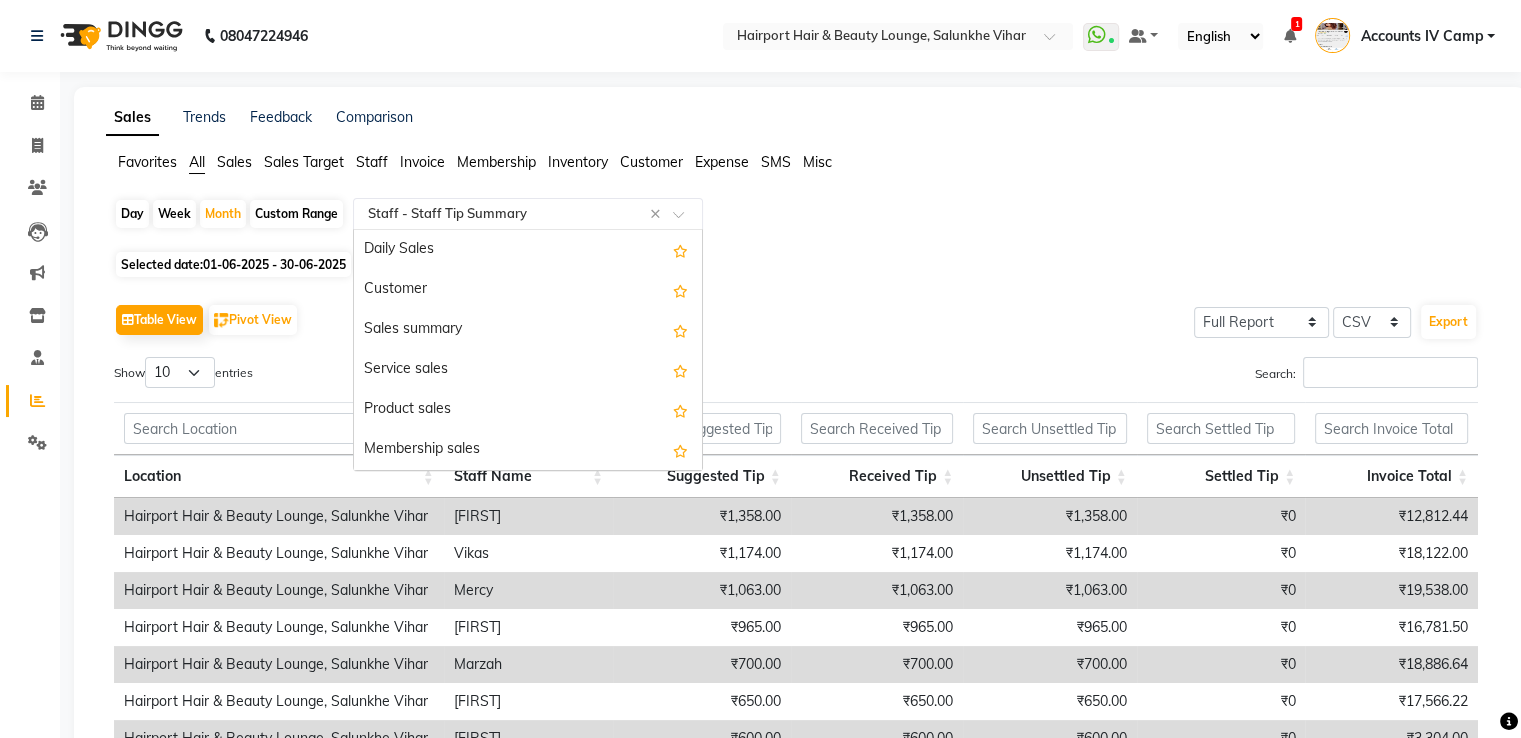 scroll, scrollTop: 1240, scrollLeft: 0, axis: vertical 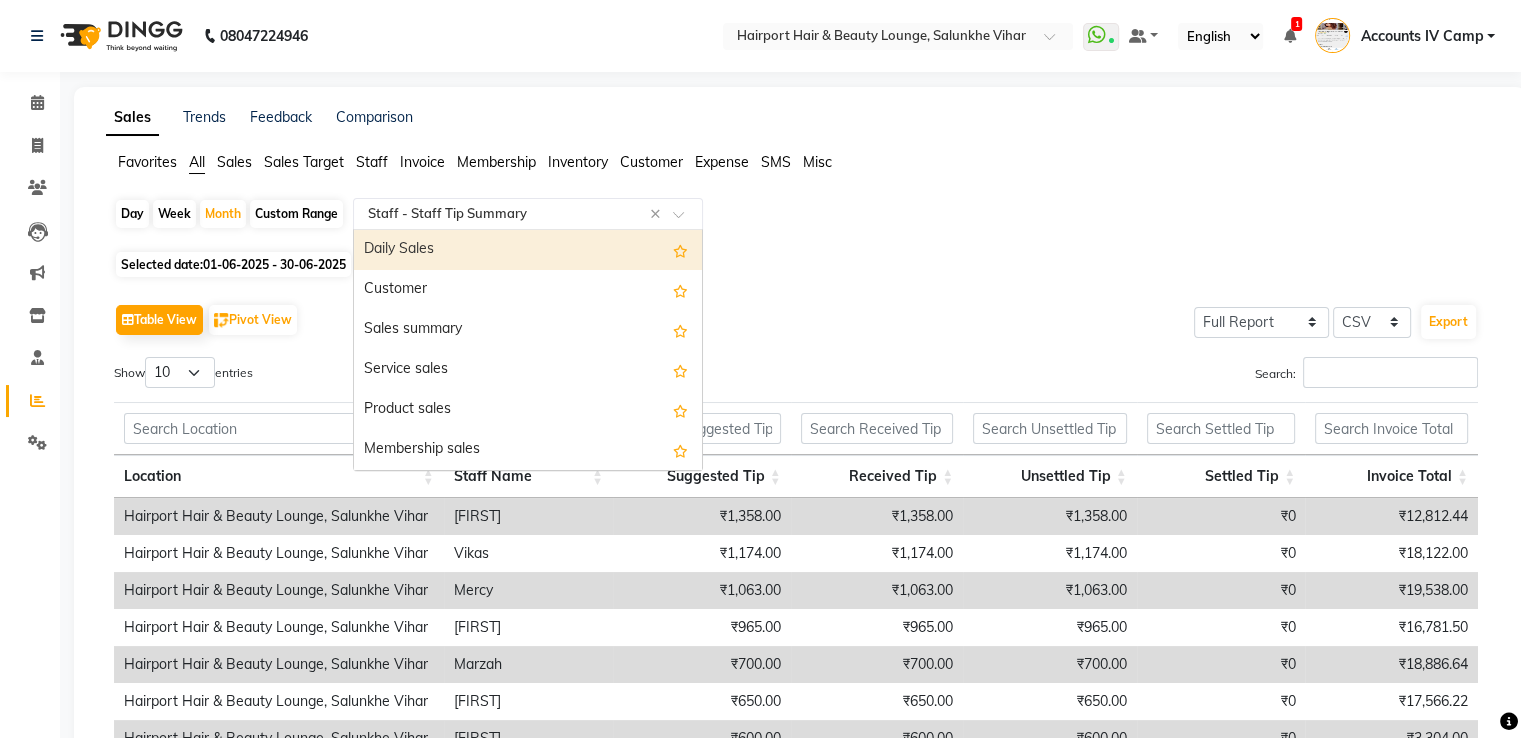 click on "Daily Sales" at bounding box center [528, 250] 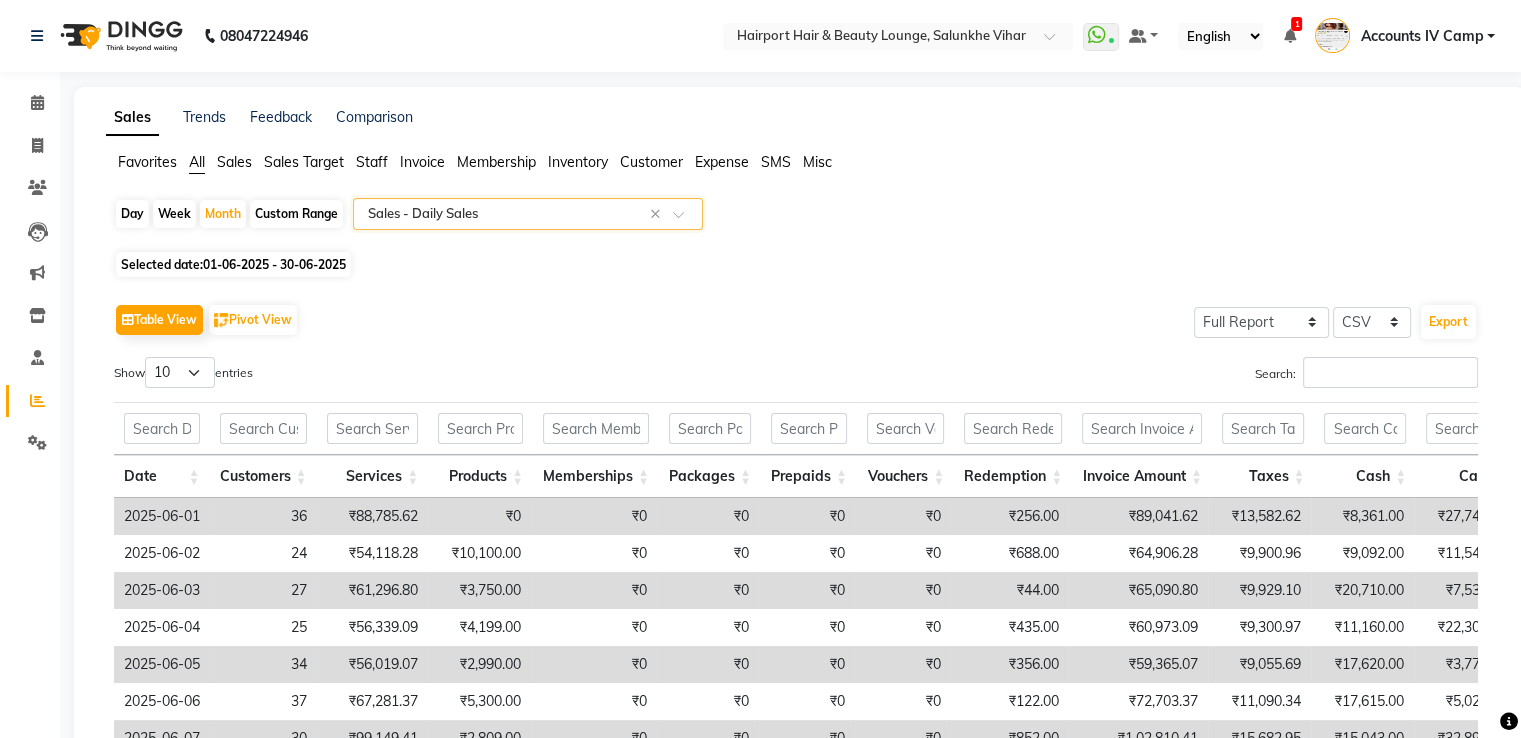 drag, startPoint x: 374, startPoint y: 158, endPoint x: 455, endPoint y: 195, distance: 89.050545 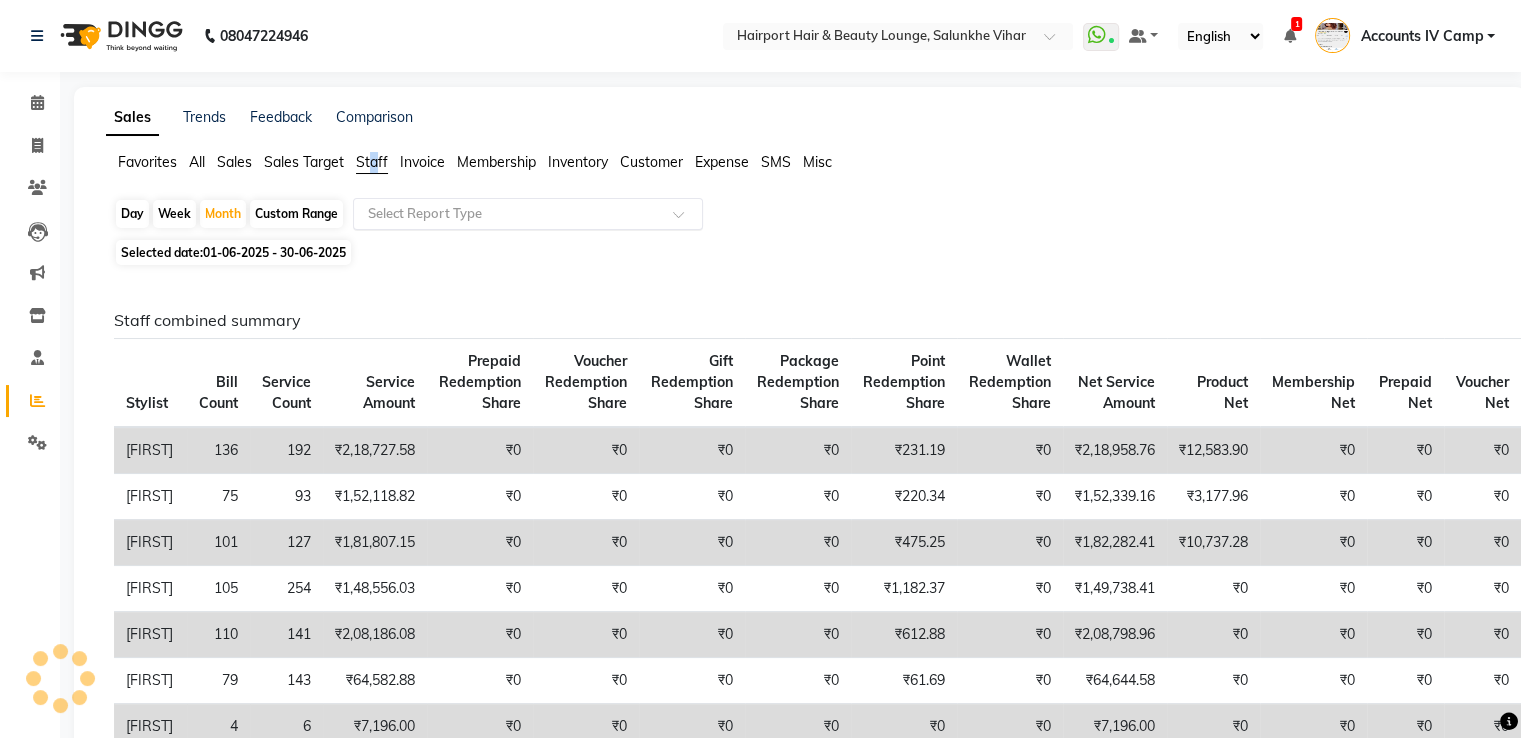 click 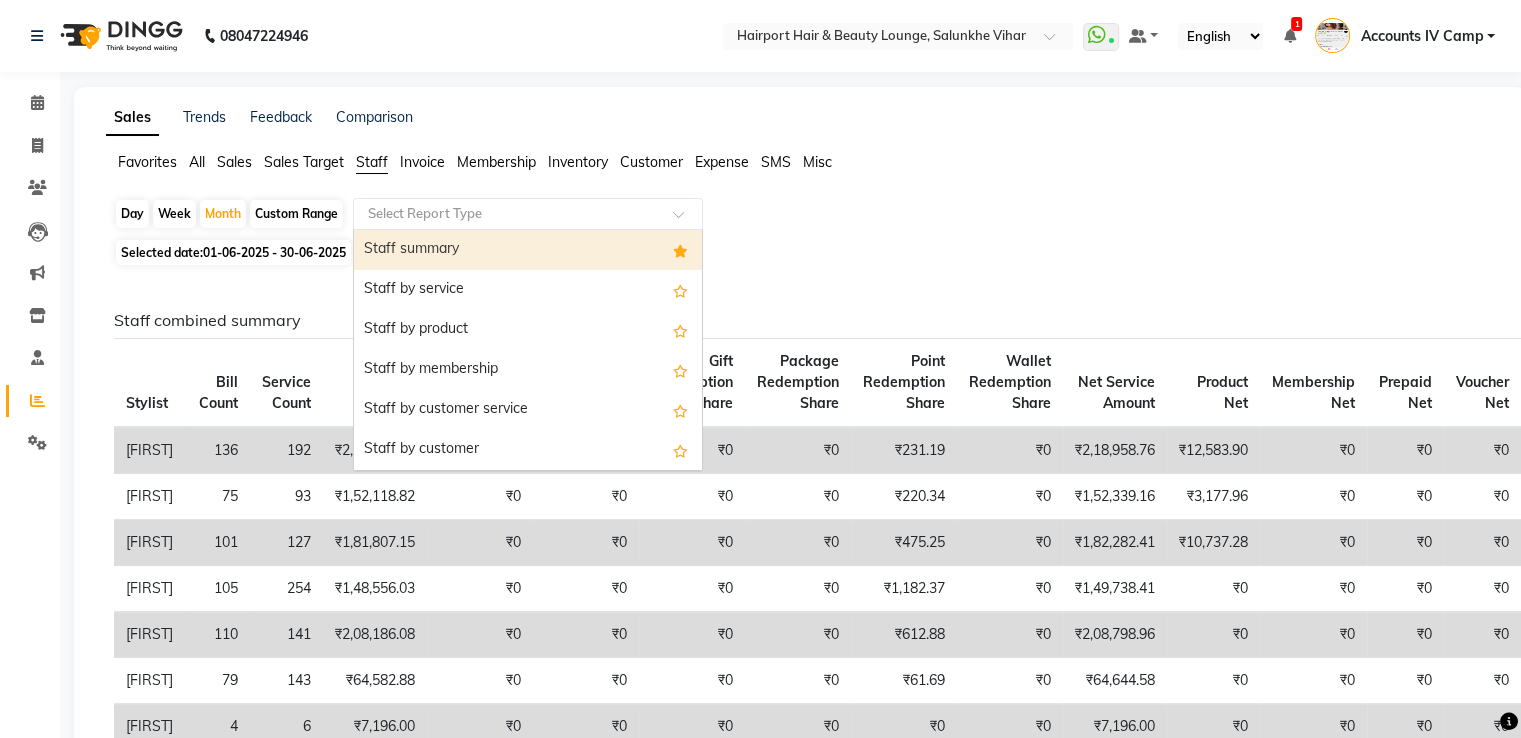 drag, startPoint x: 419, startPoint y: 253, endPoint x: 1484, endPoint y: 315, distance: 1066.8032 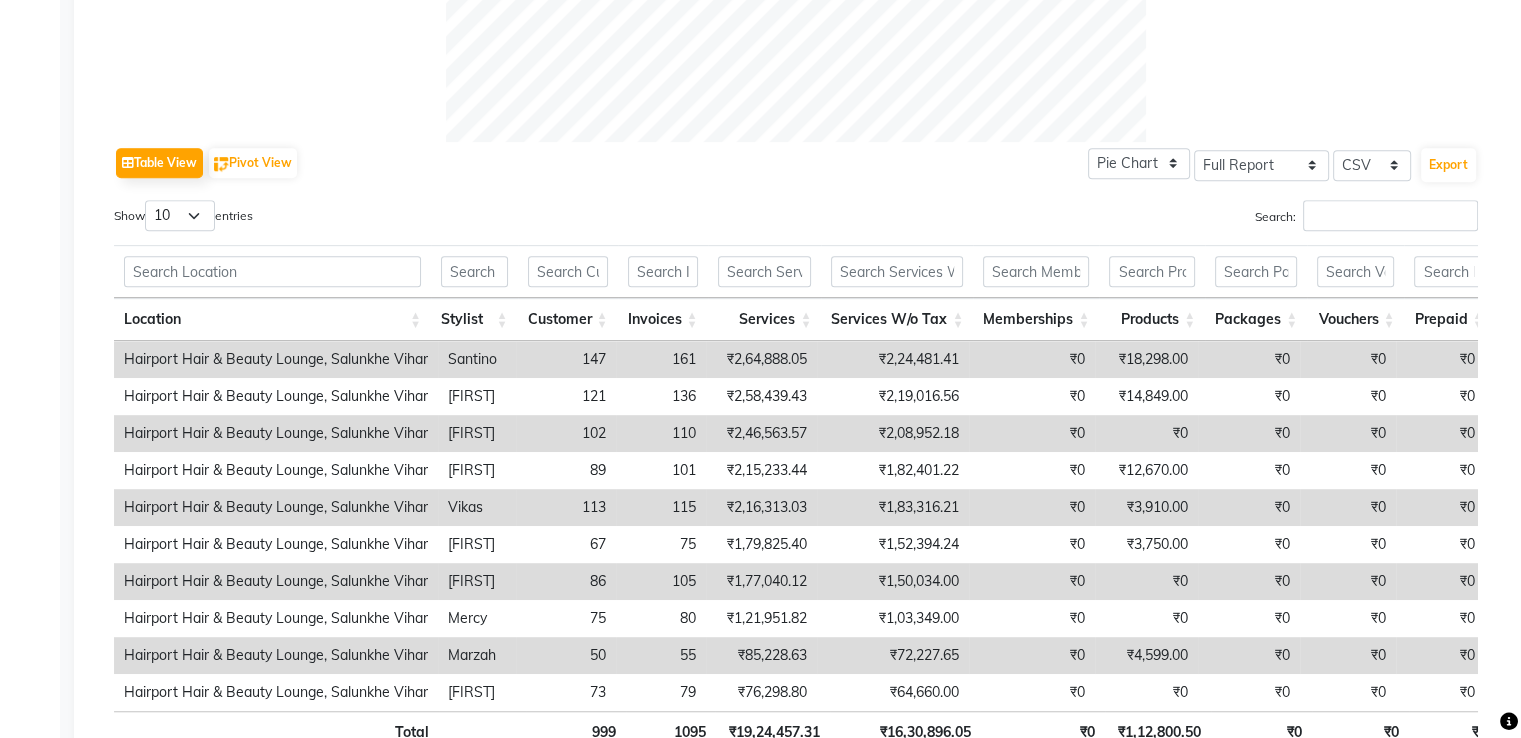 scroll, scrollTop: 1022, scrollLeft: 0, axis: vertical 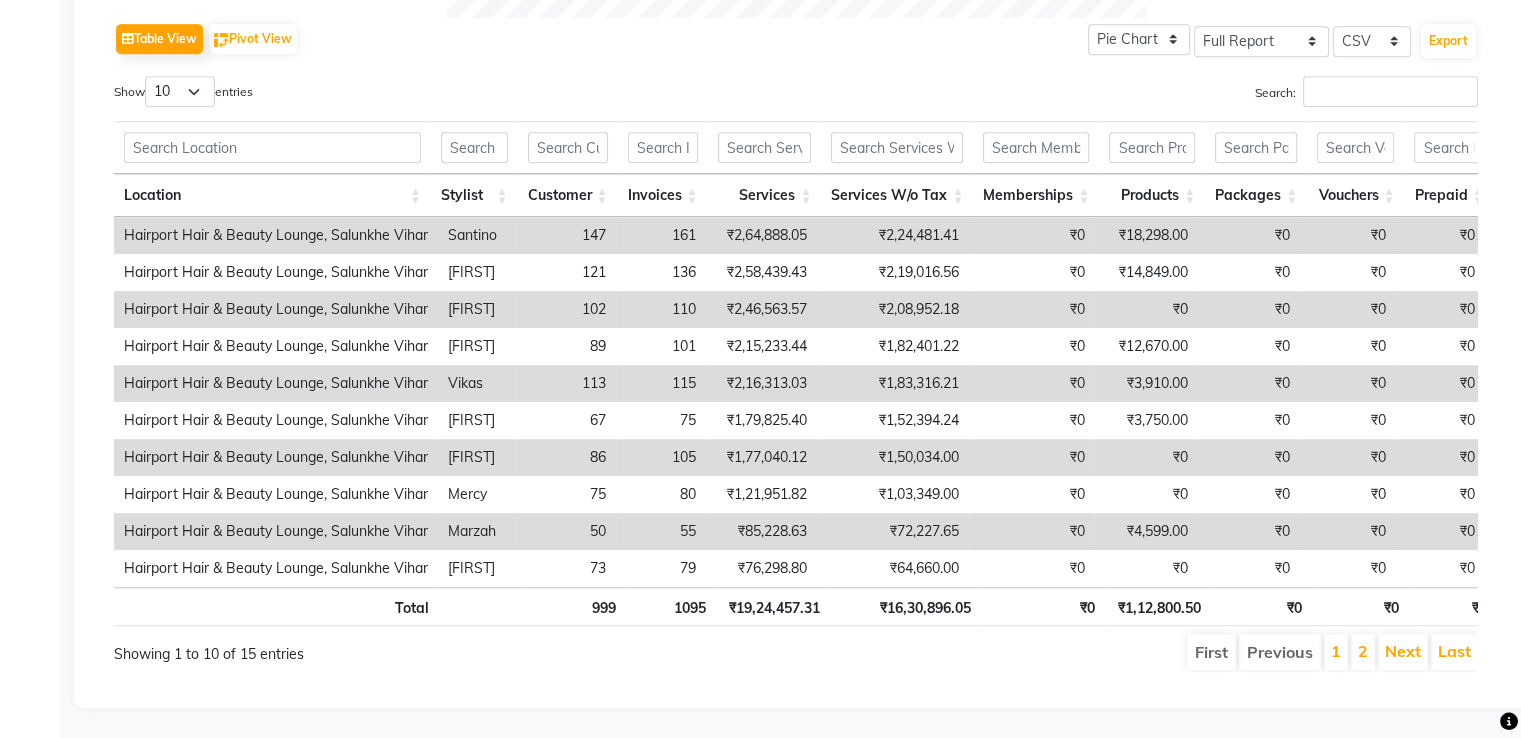 click on "2" at bounding box center [1363, 652] 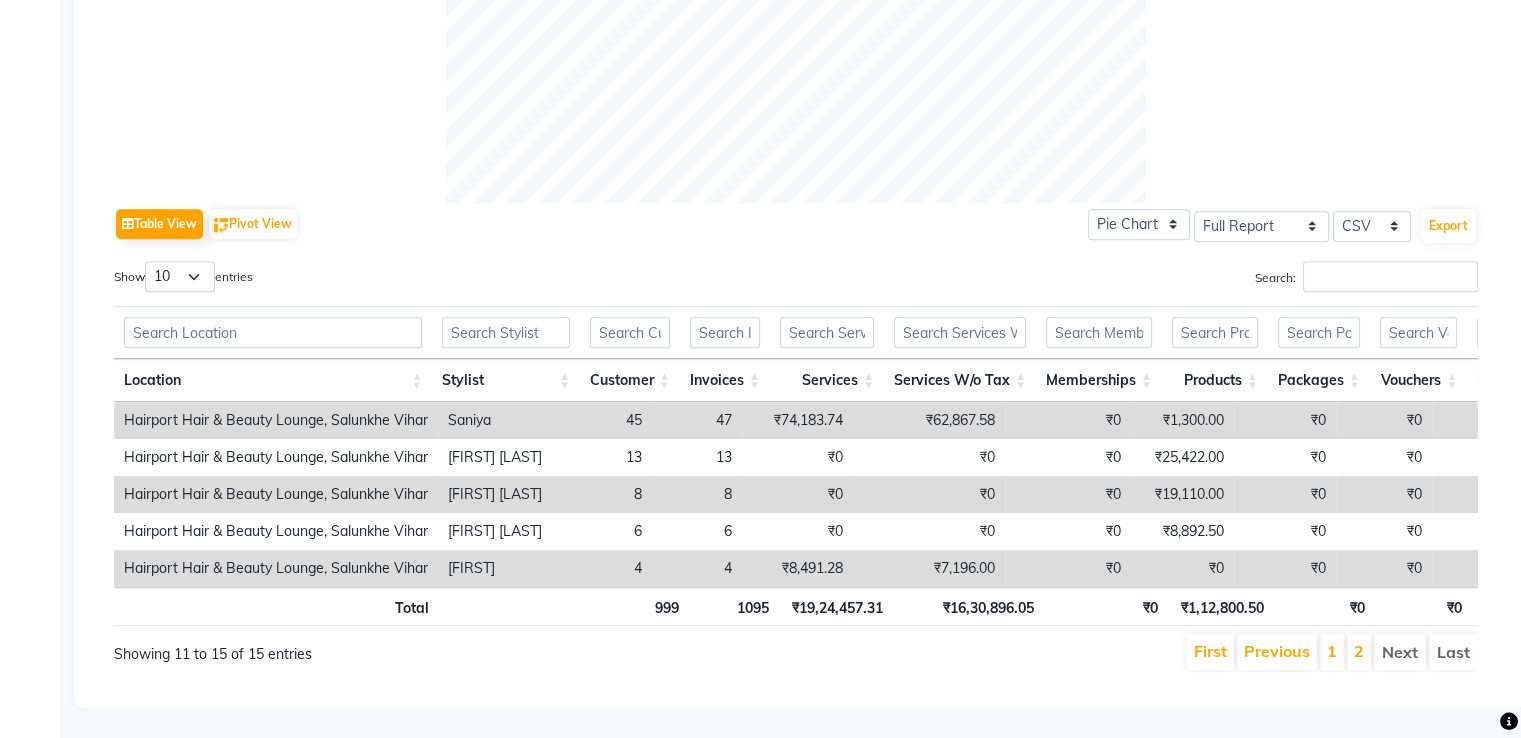 scroll, scrollTop: 837, scrollLeft: 0, axis: vertical 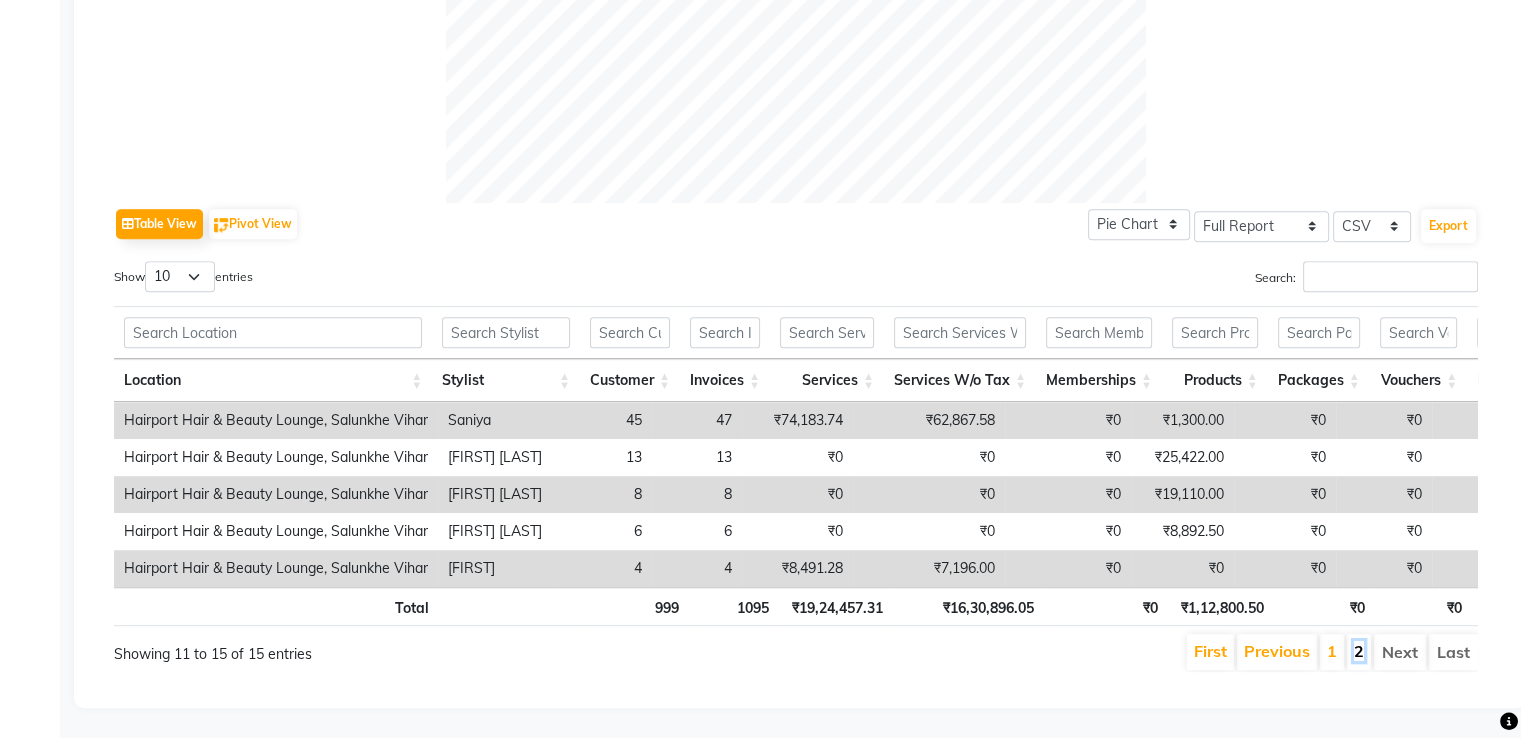 click on "2" at bounding box center [1359, 651] 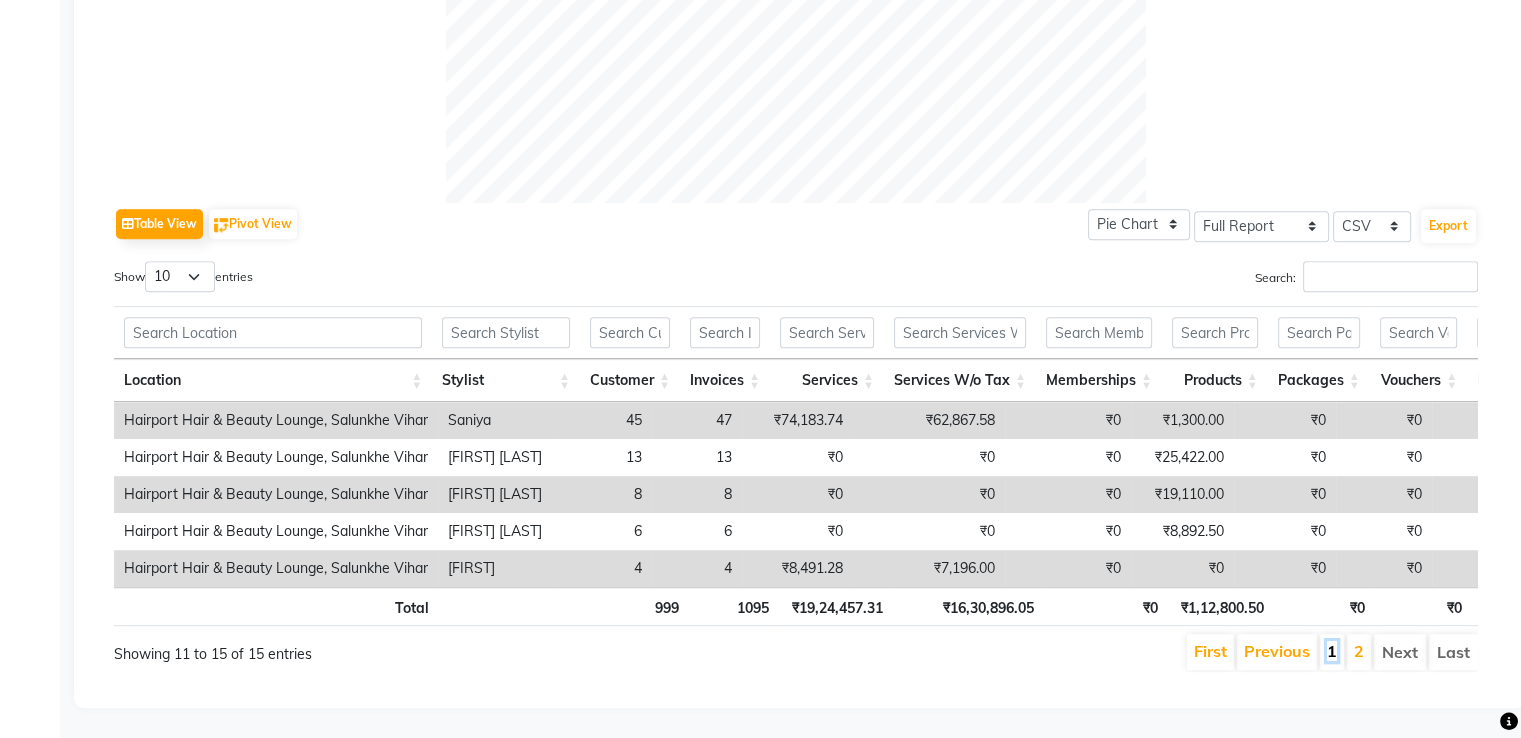 click on "1" at bounding box center [1332, 651] 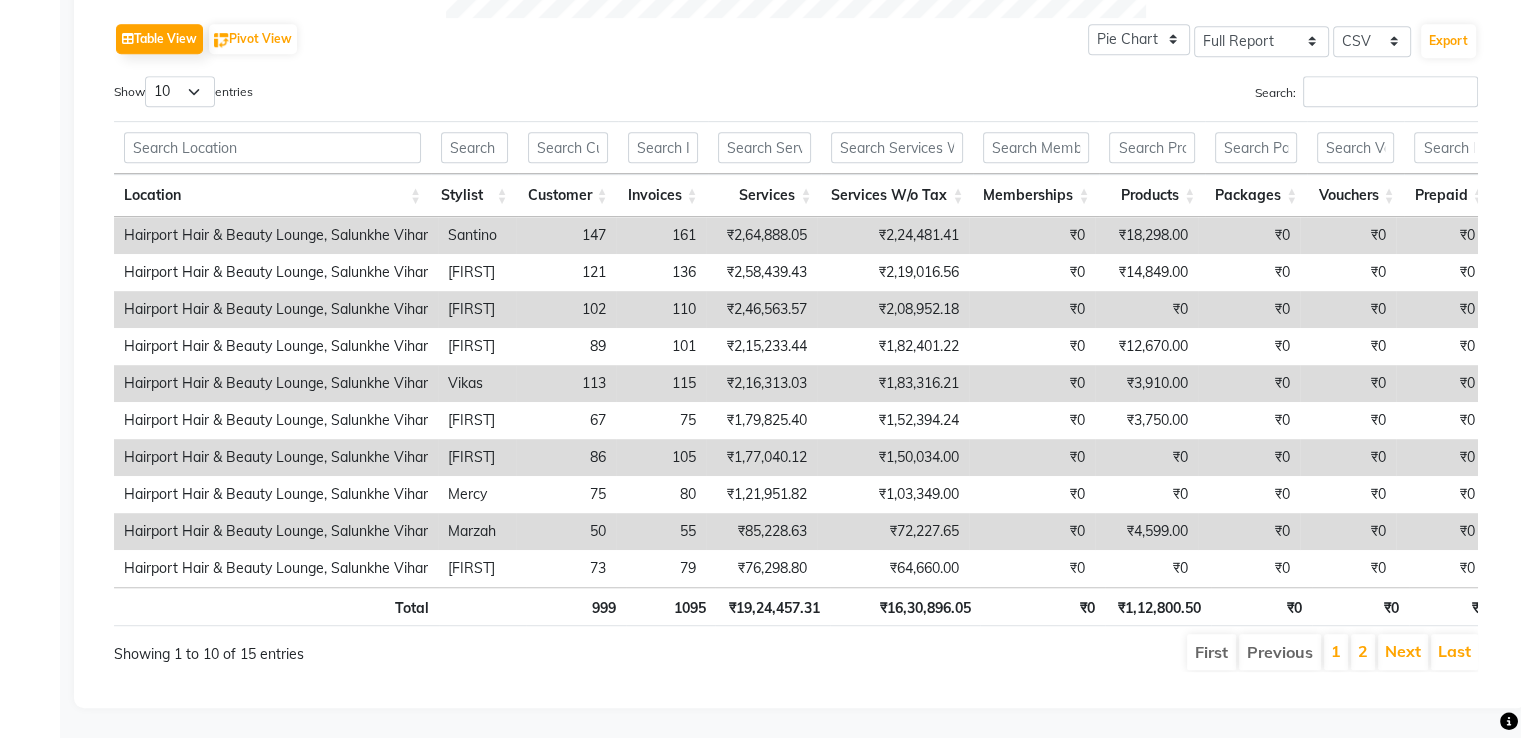scroll, scrollTop: 1022, scrollLeft: 0, axis: vertical 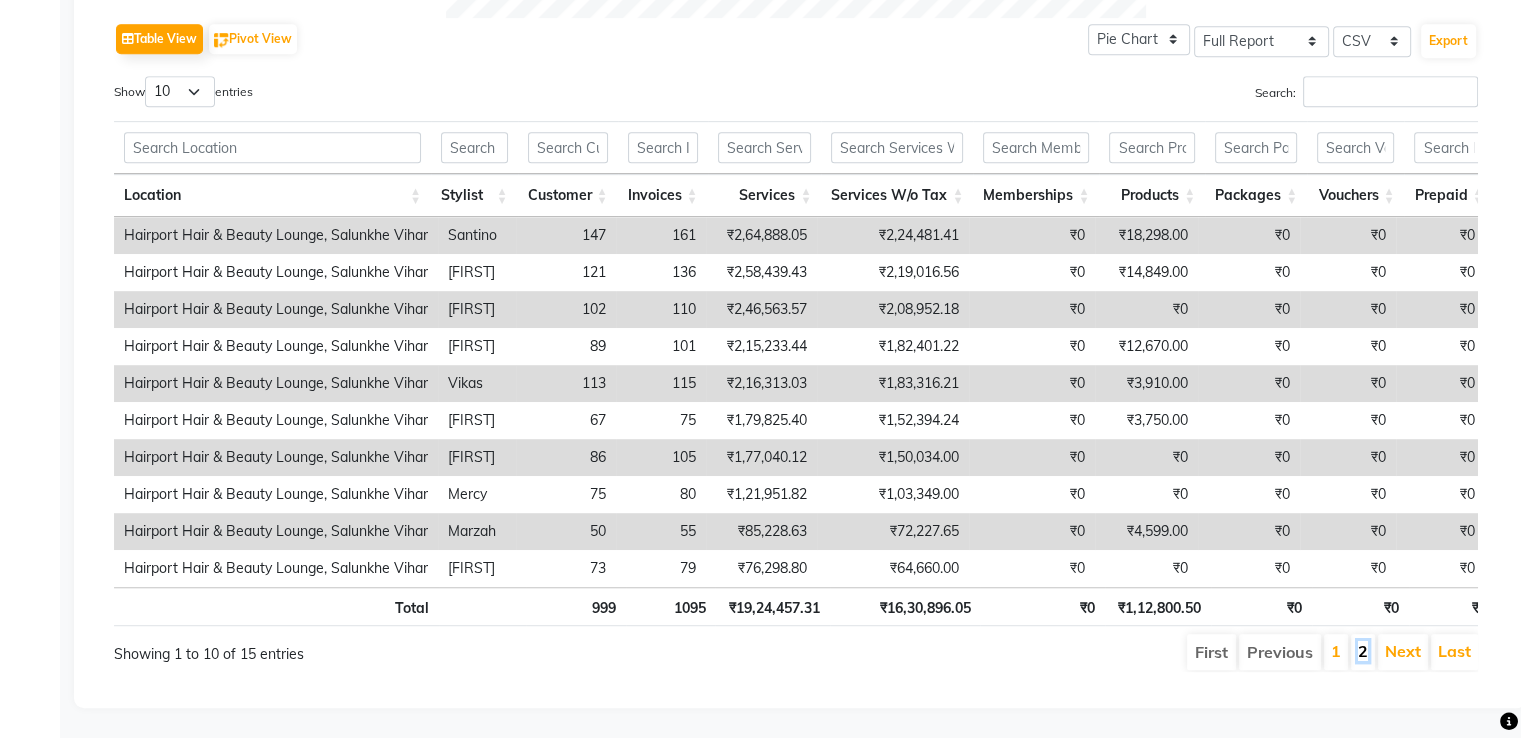 click on "2" at bounding box center (1363, 651) 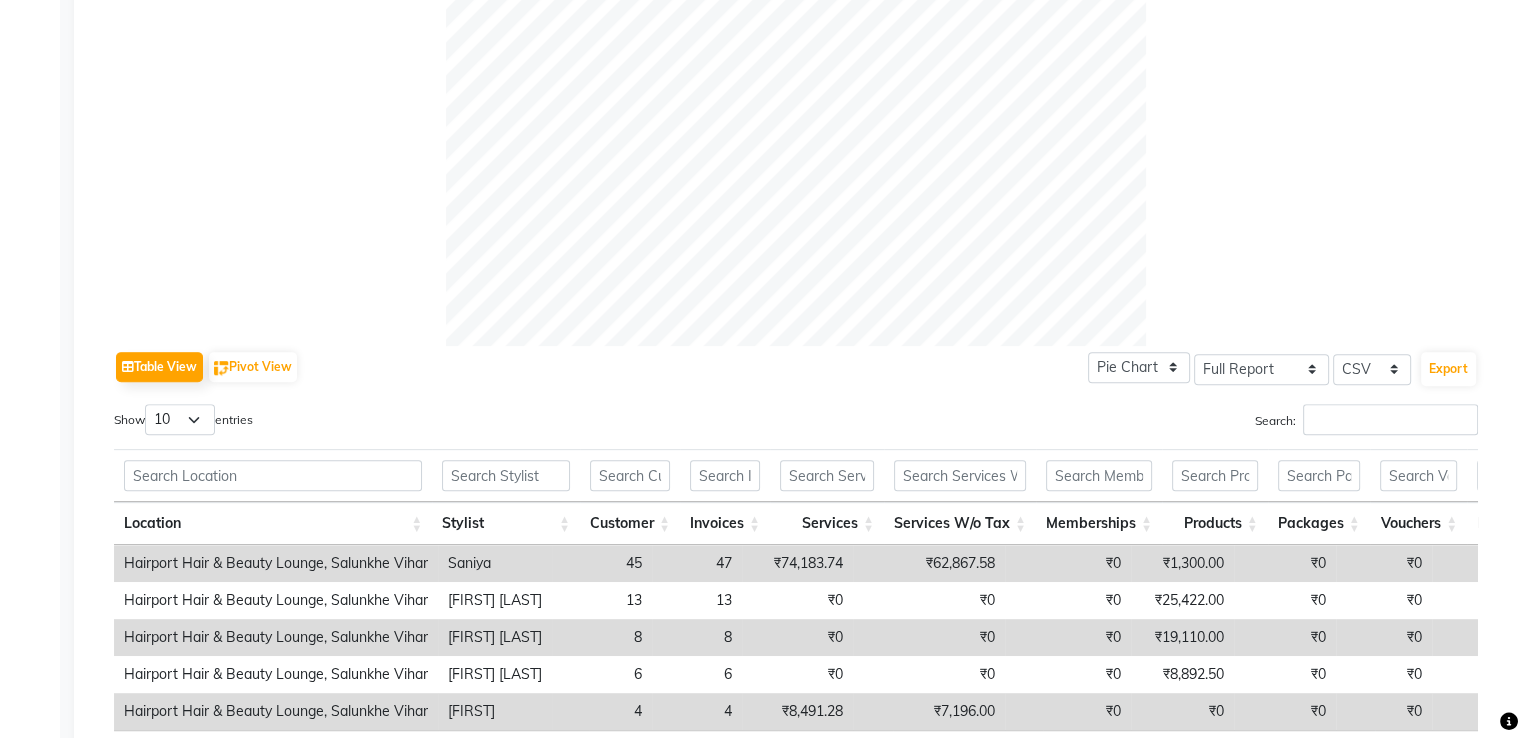 scroll, scrollTop: 837, scrollLeft: 0, axis: vertical 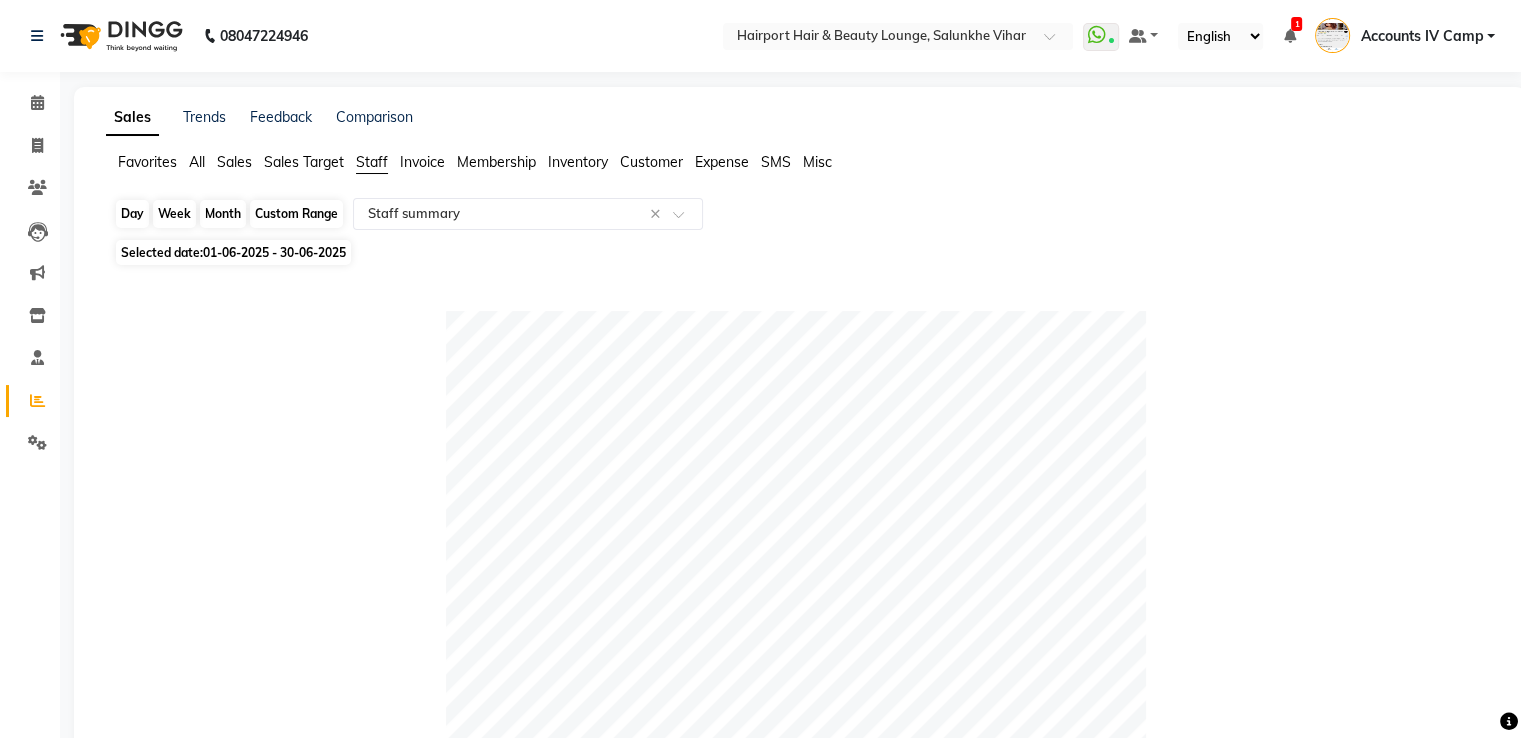 click on "Month" 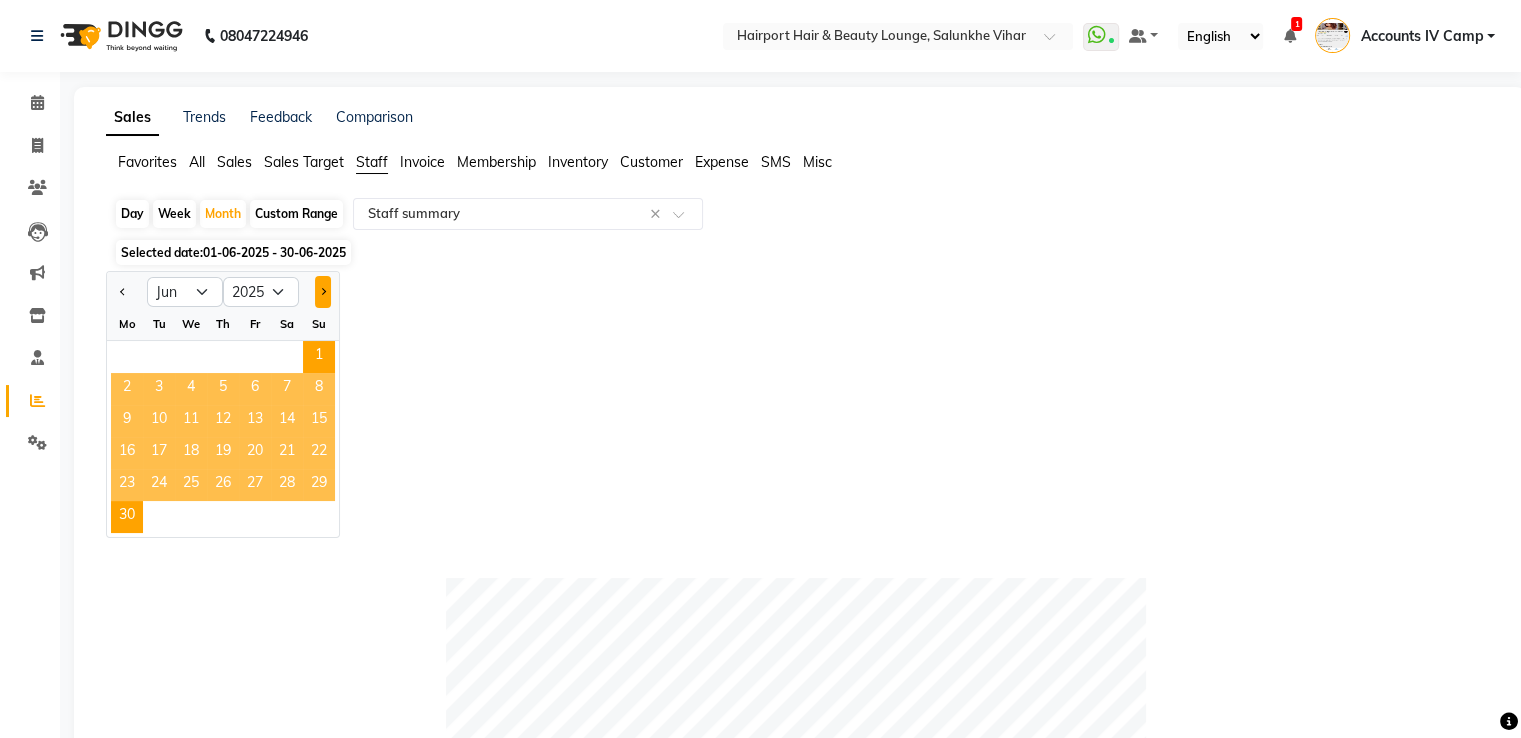 click 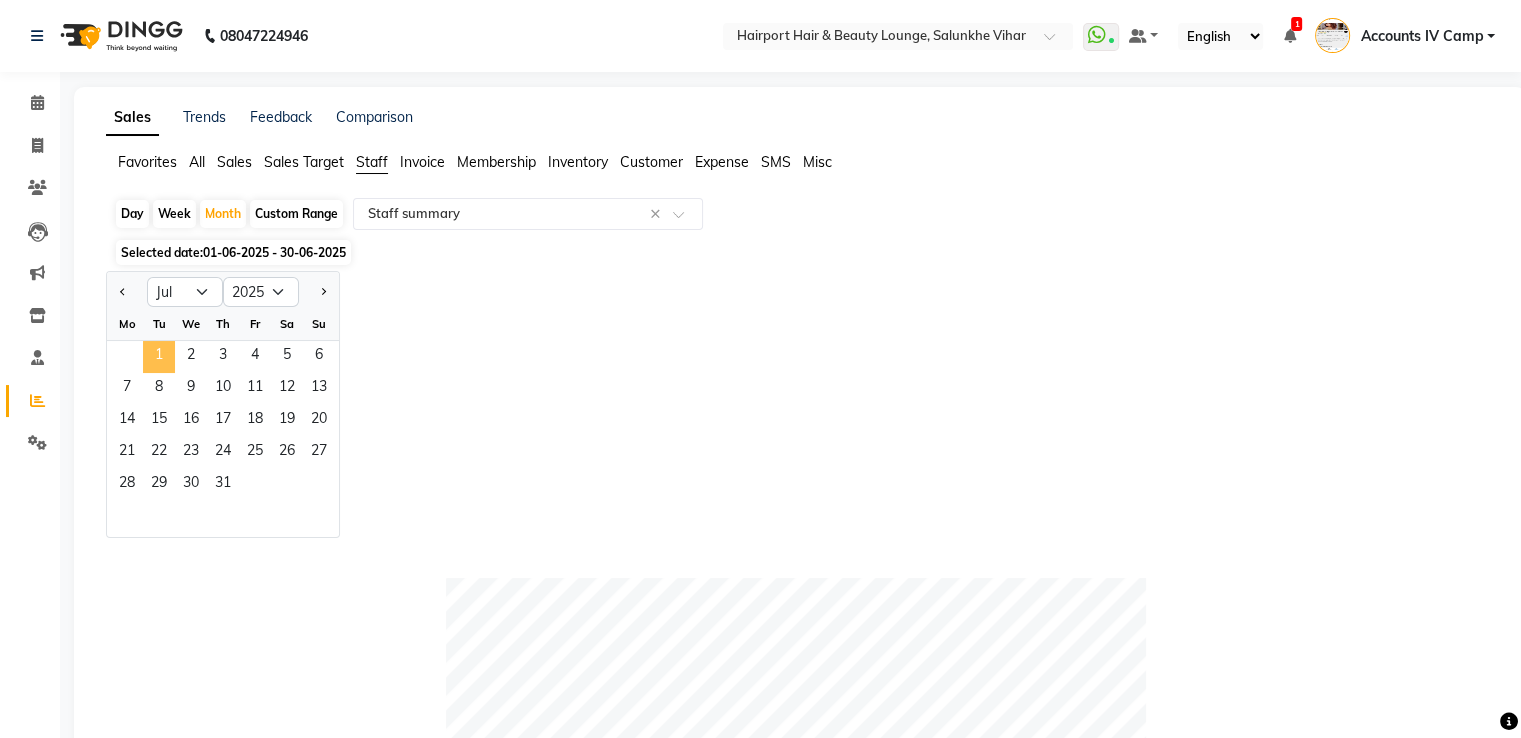 click on "1" 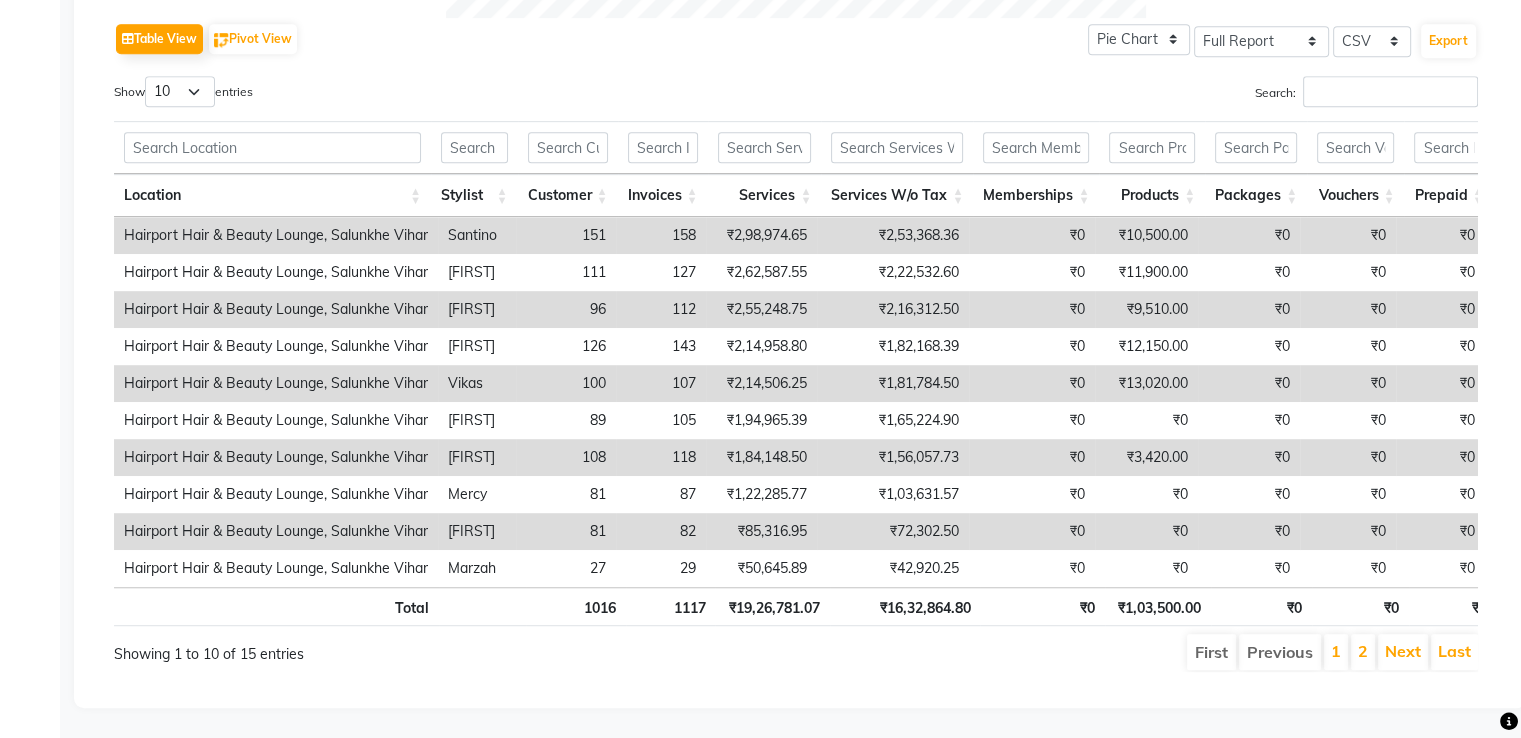 scroll, scrollTop: 1000, scrollLeft: 0, axis: vertical 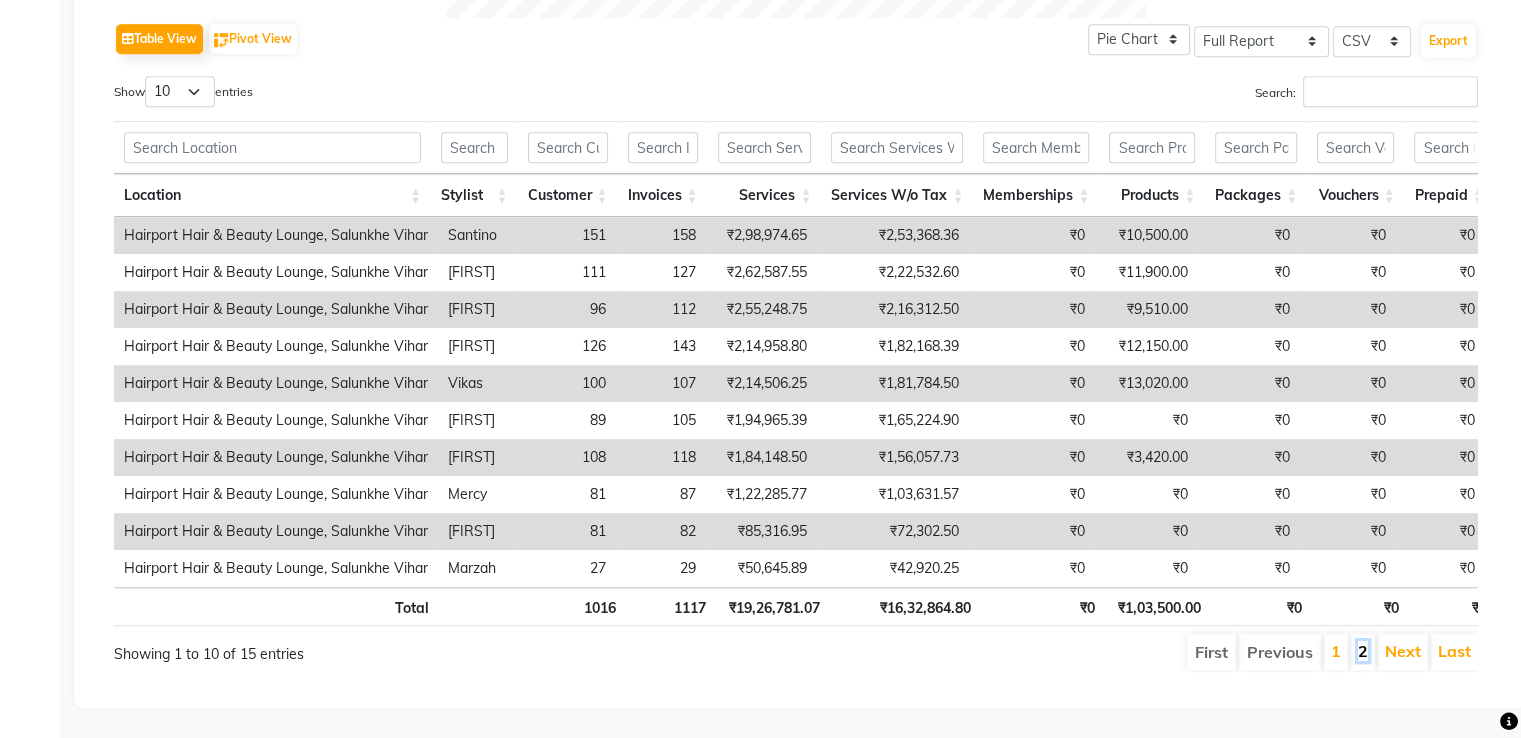 click on "2" at bounding box center [1363, 651] 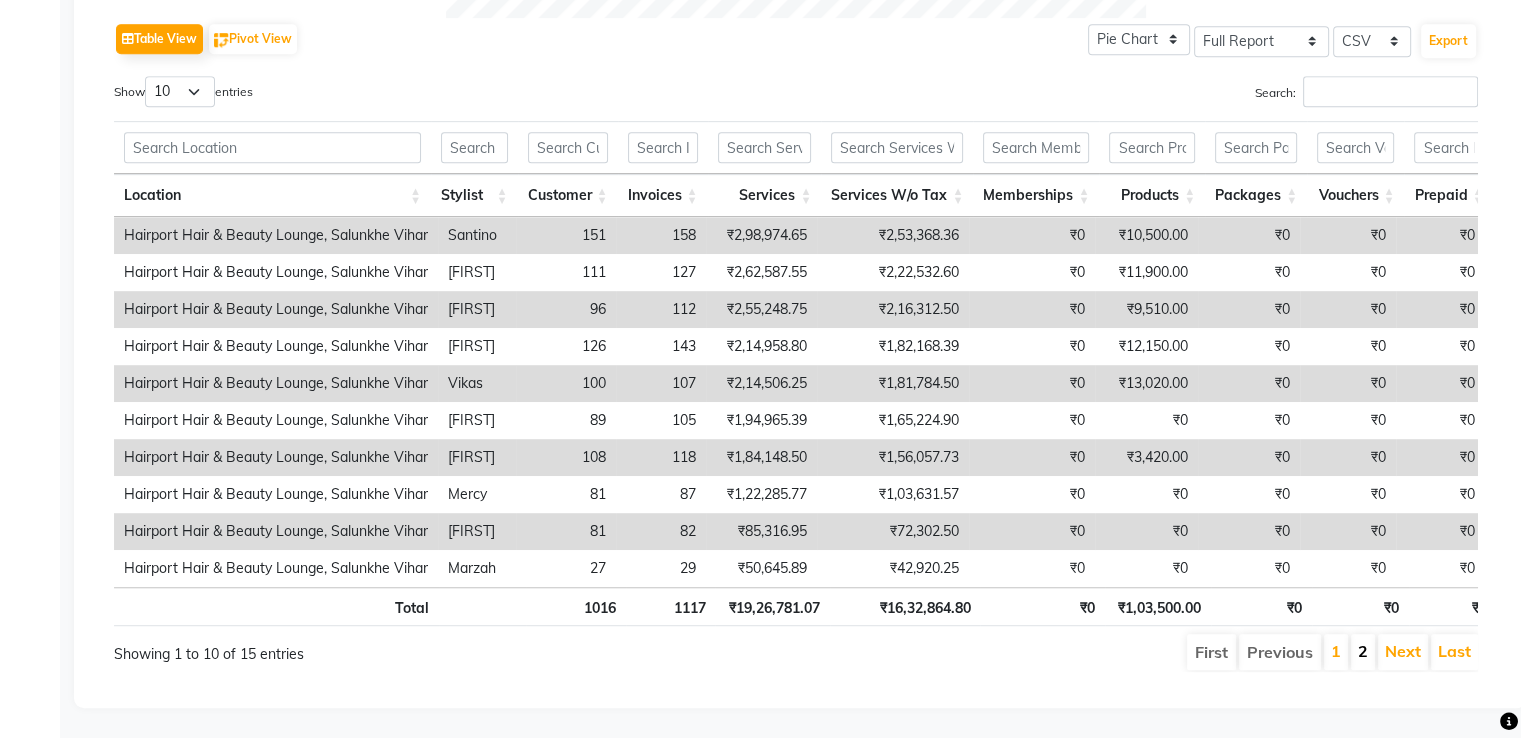 scroll, scrollTop: 837, scrollLeft: 0, axis: vertical 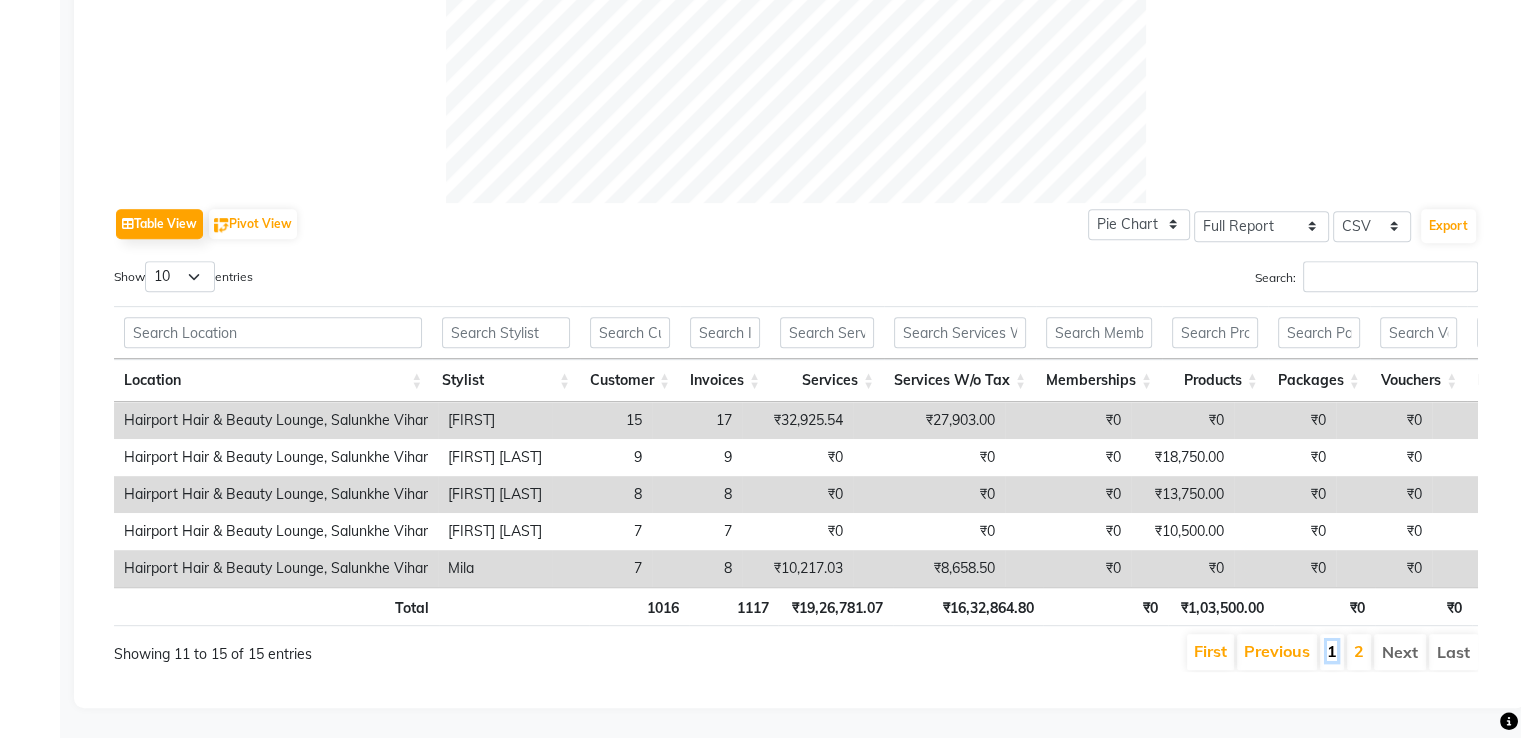 click on "1" at bounding box center [1332, 651] 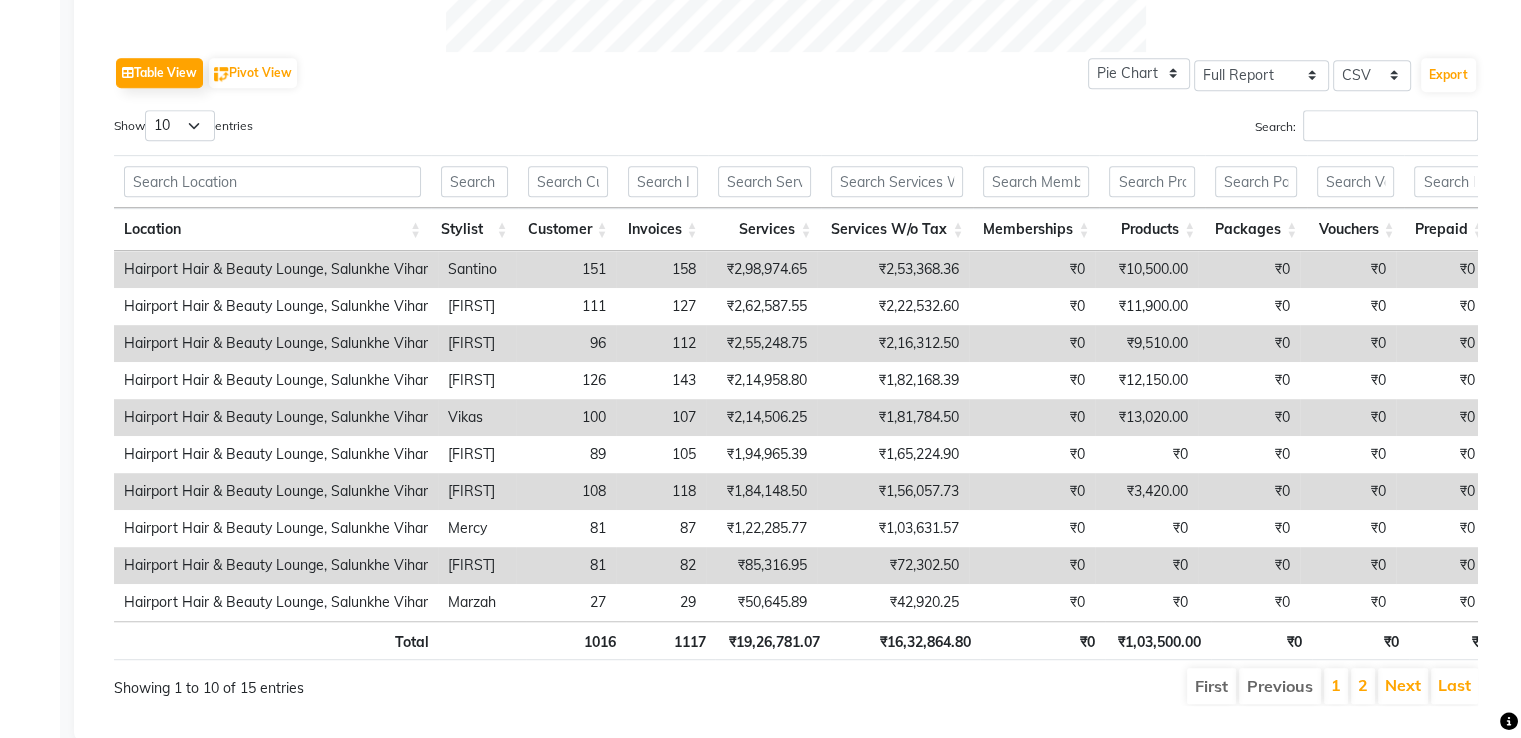 scroll, scrollTop: 1022, scrollLeft: 0, axis: vertical 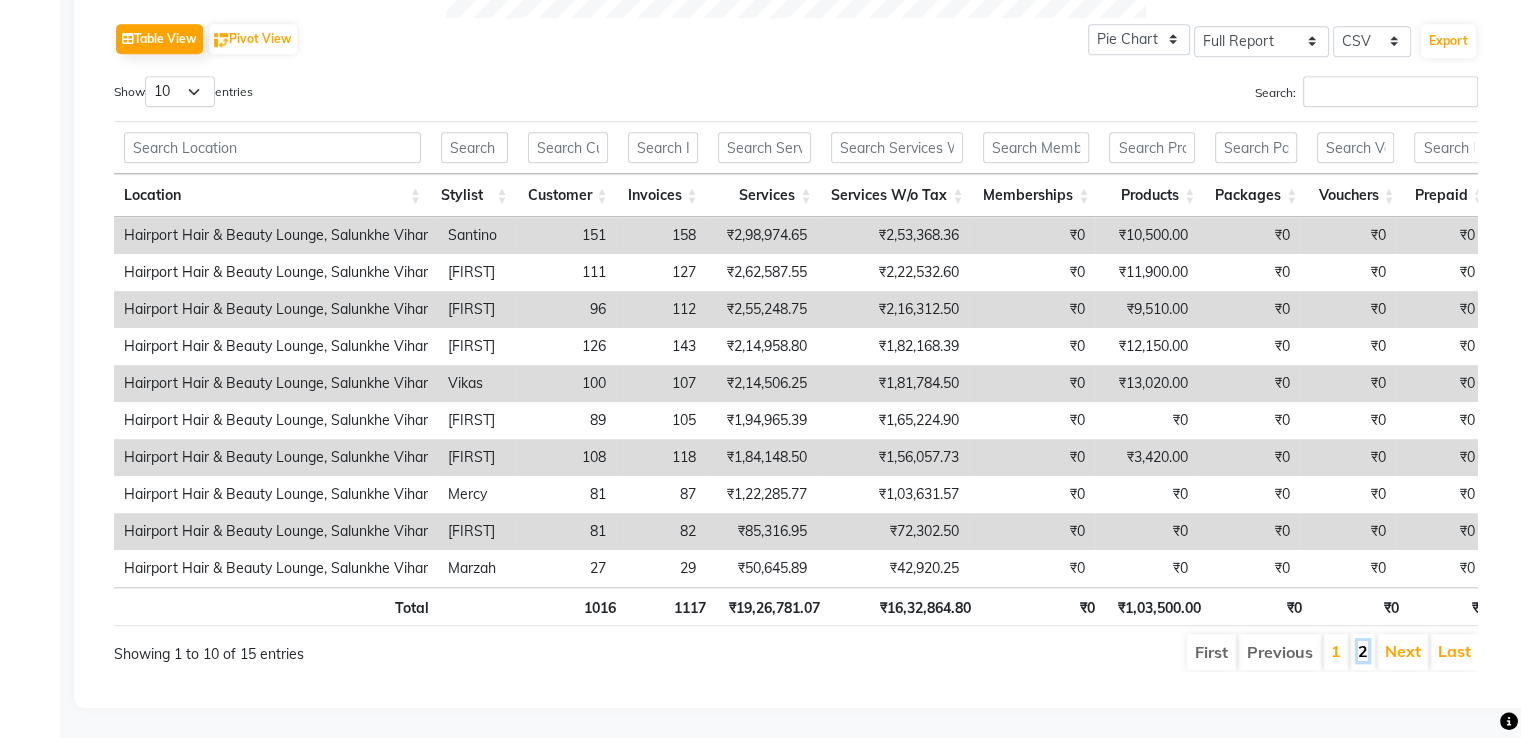 click on "2" at bounding box center (1363, 651) 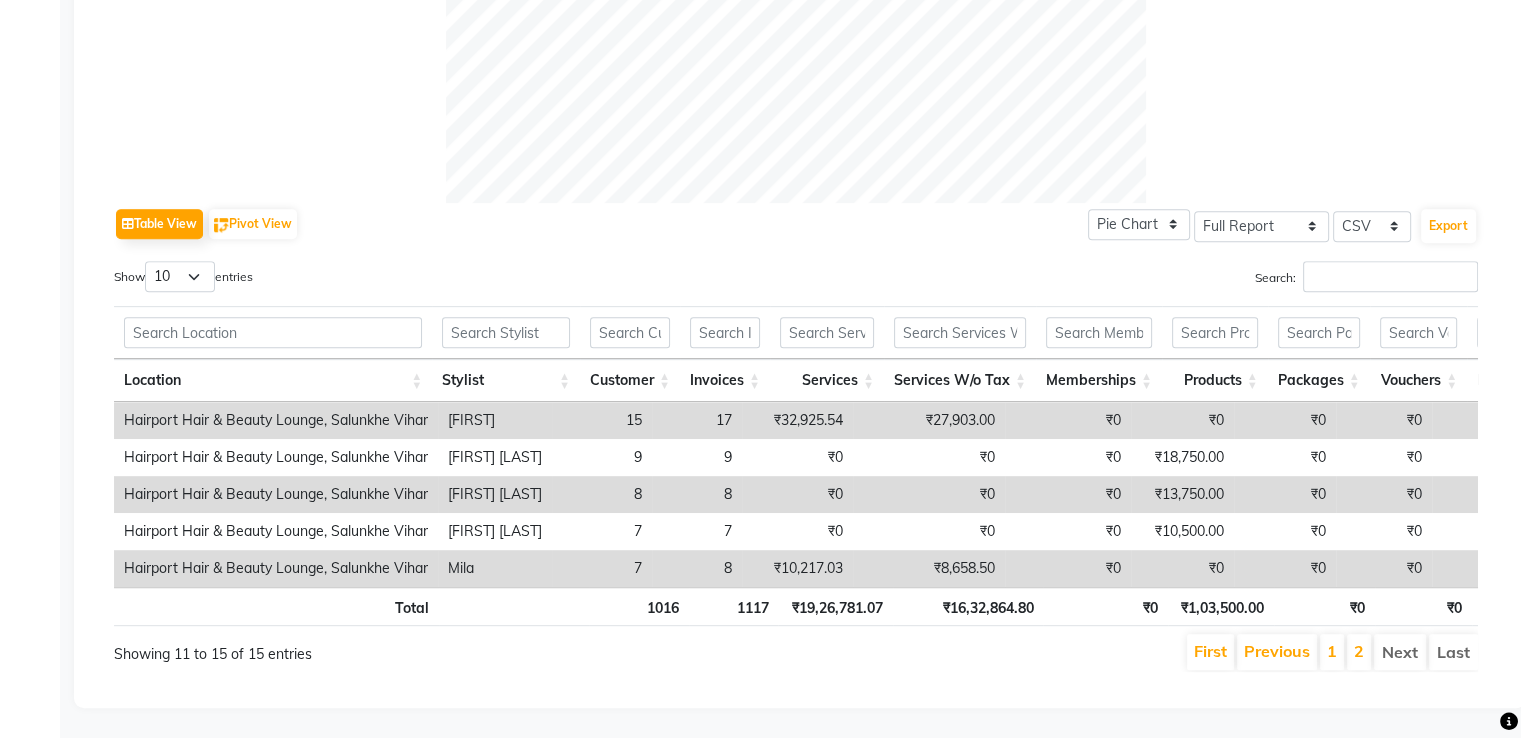 scroll, scrollTop: 837, scrollLeft: 0, axis: vertical 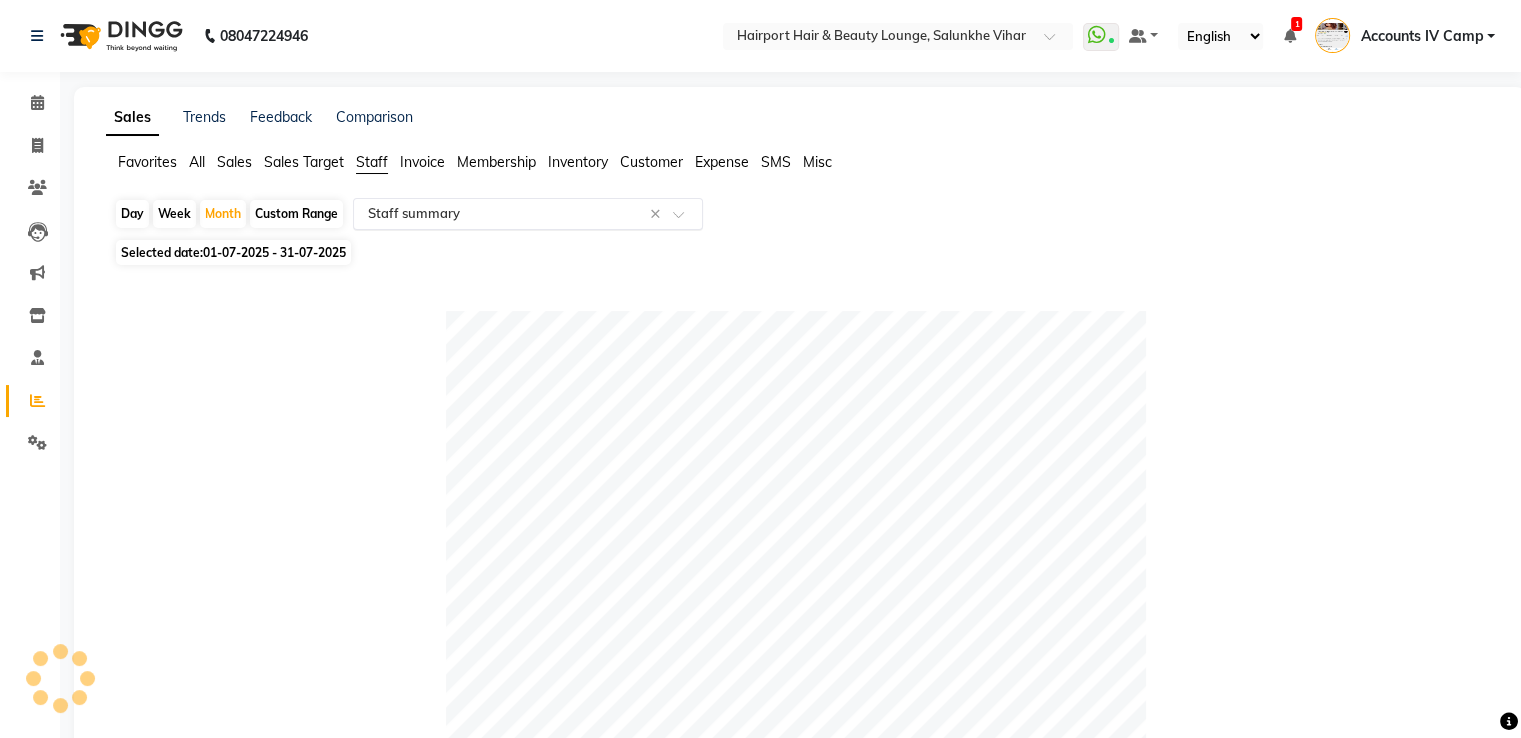 click 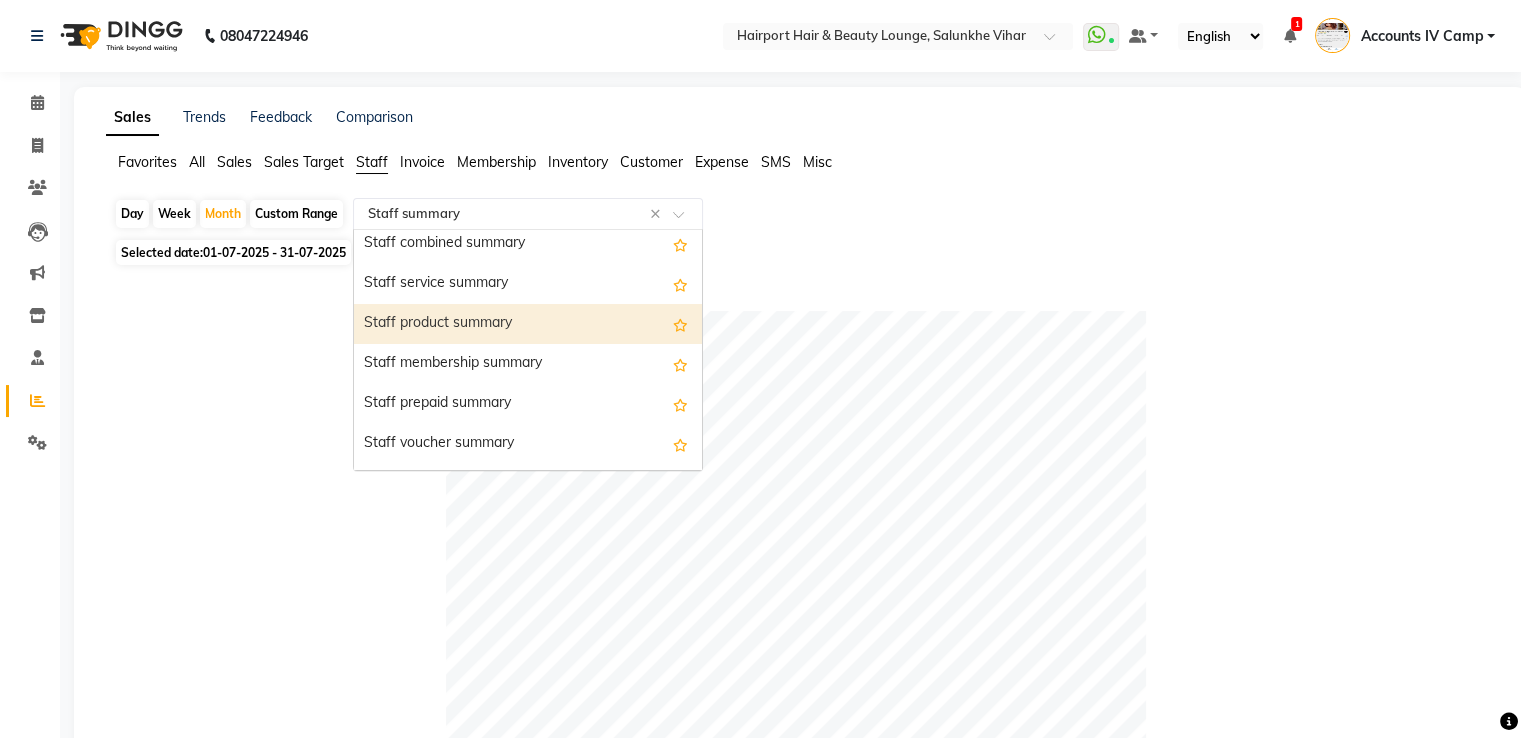 scroll, scrollTop: 600, scrollLeft: 0, axis: vertical 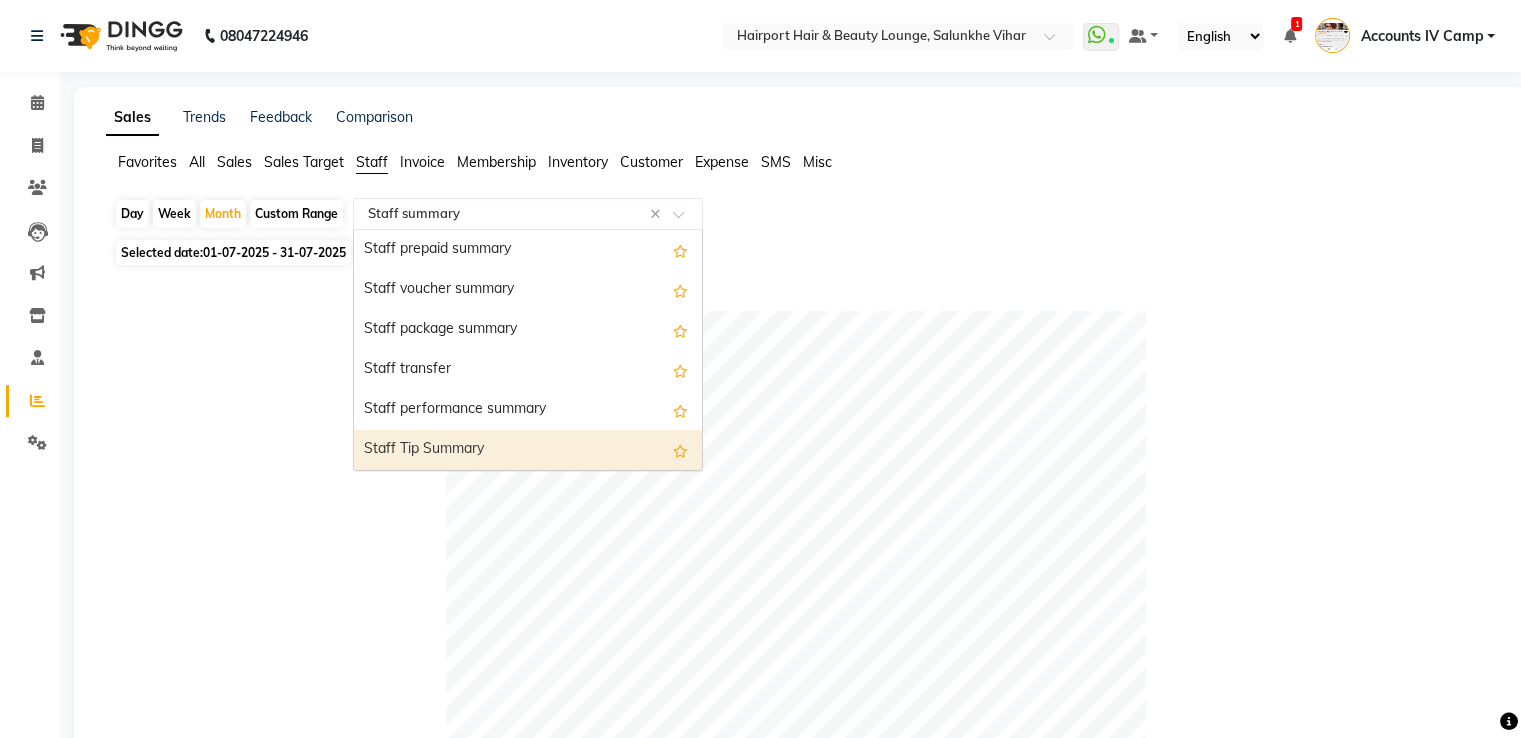 click on "Staff Tip Summary" at bounding box center [528, 450] 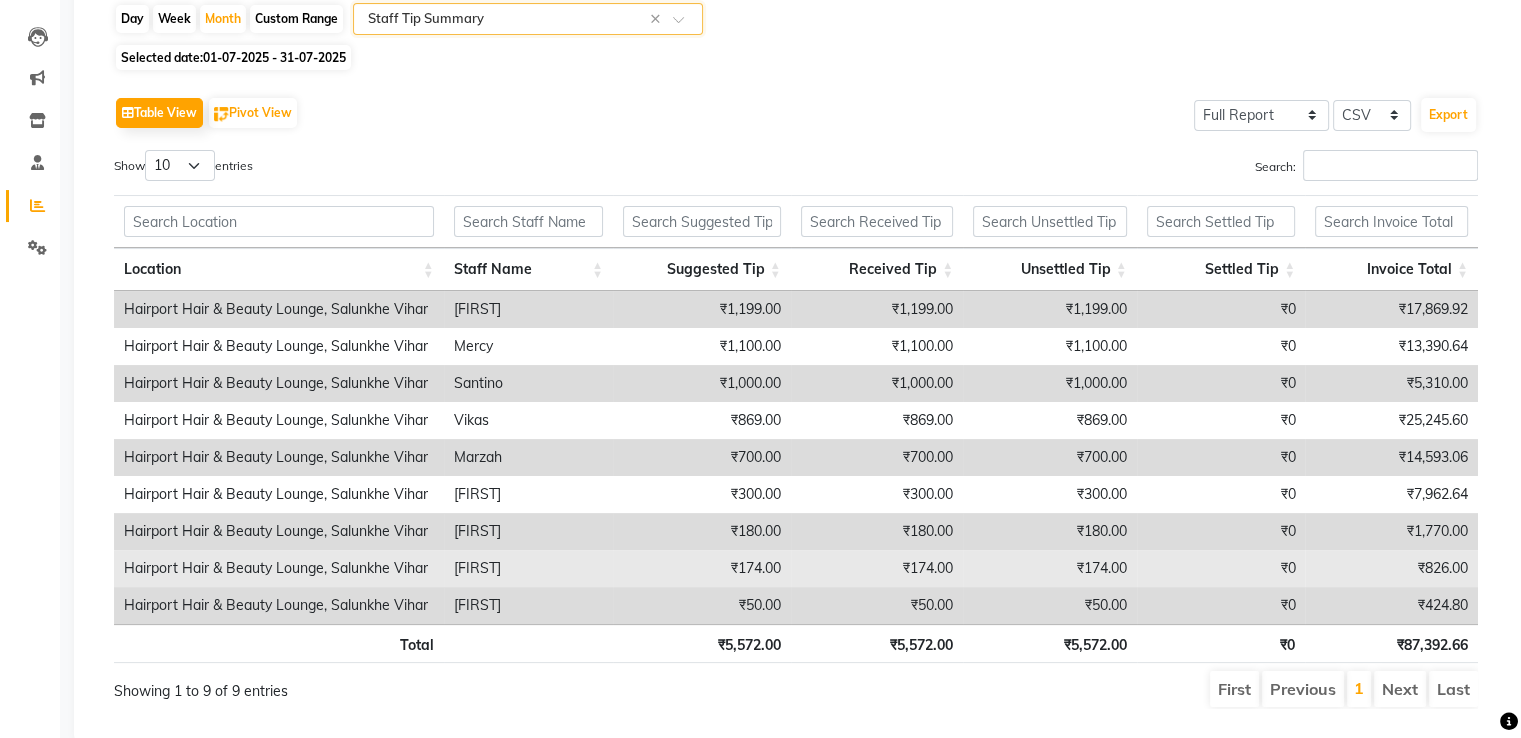 scroll, scrollTop: 200, scrollLeft: 0, axis: vertical 